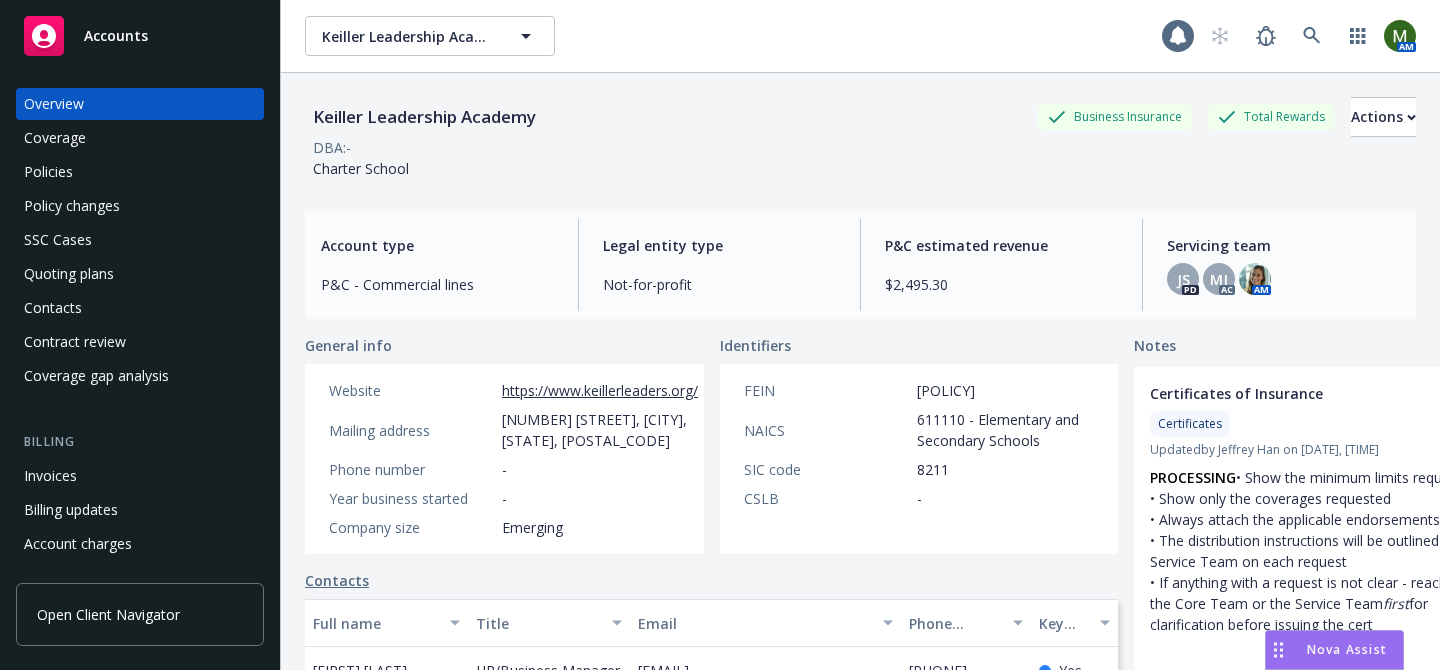 scroll, scrollTop: 0, scrollLeft: 0, axis: both 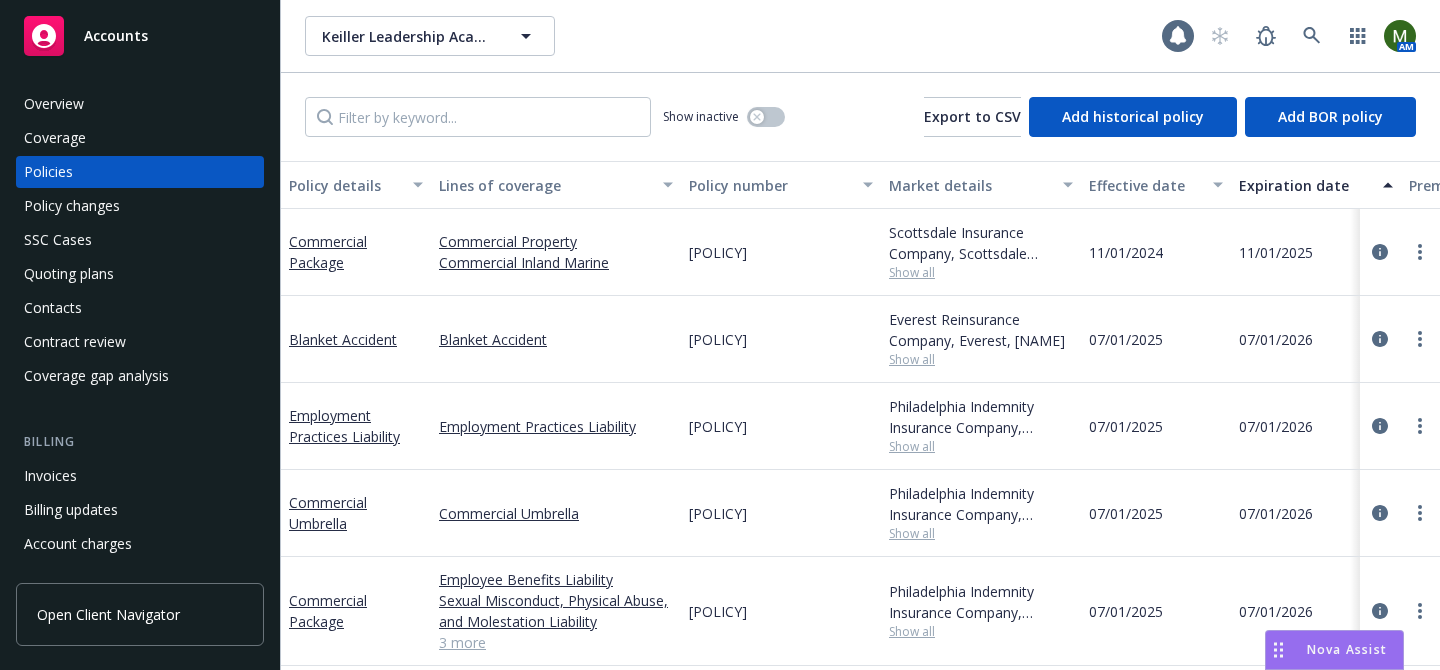 click on "AHP1201028-251" at bounding box center [718, 339] 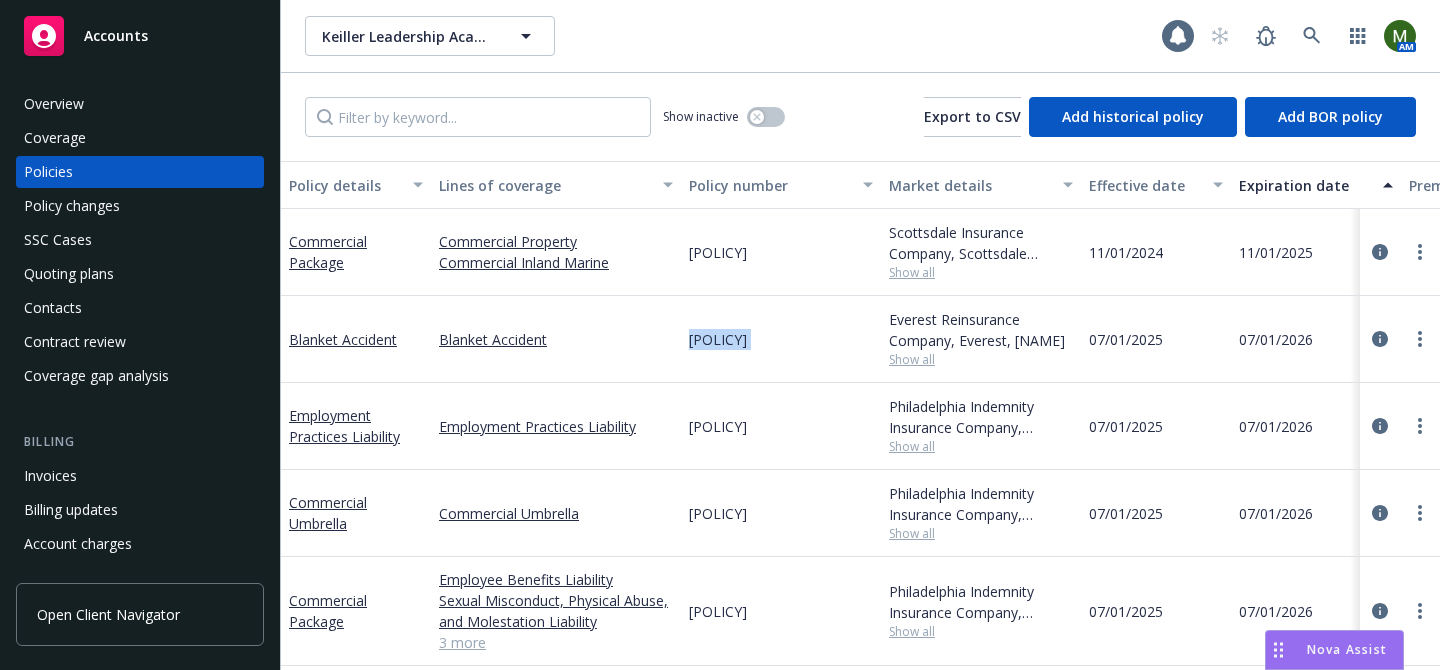 click on "AHP1201028-251" at bounding box center (718, 339) 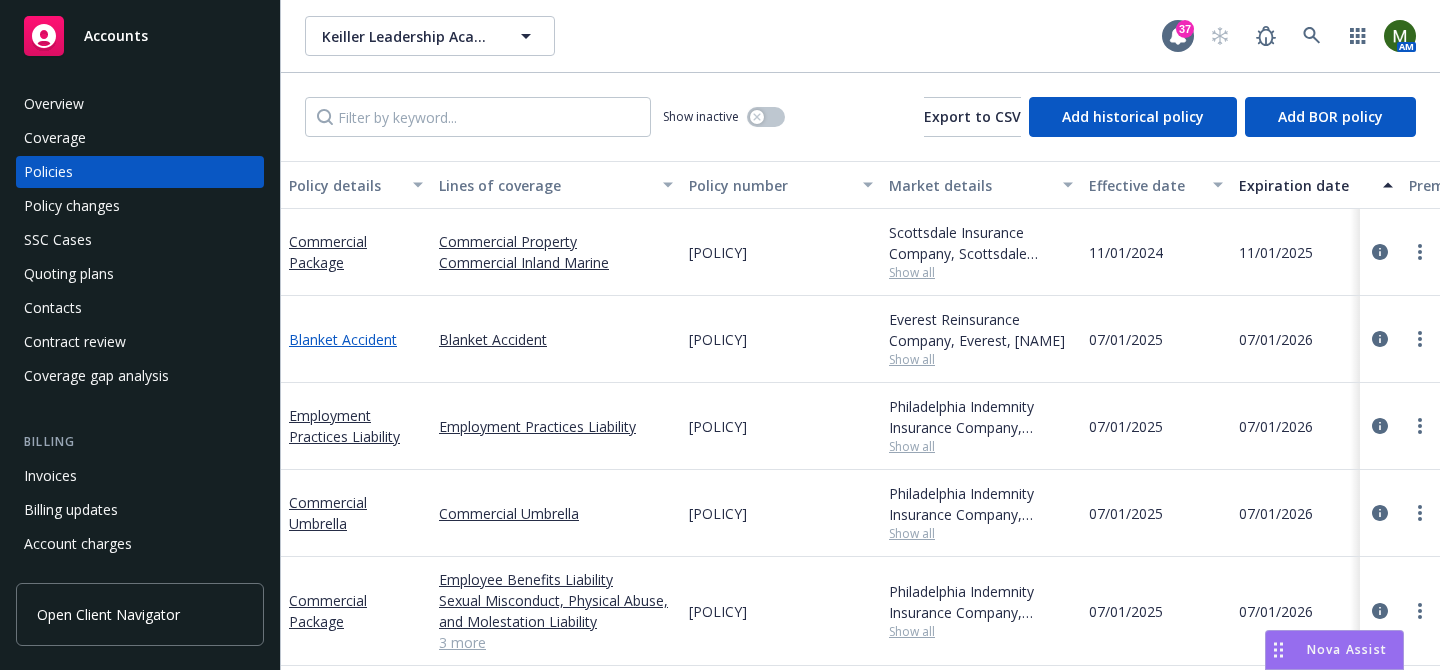 click on "Blanket Accident" at bounding box center [343, 339] 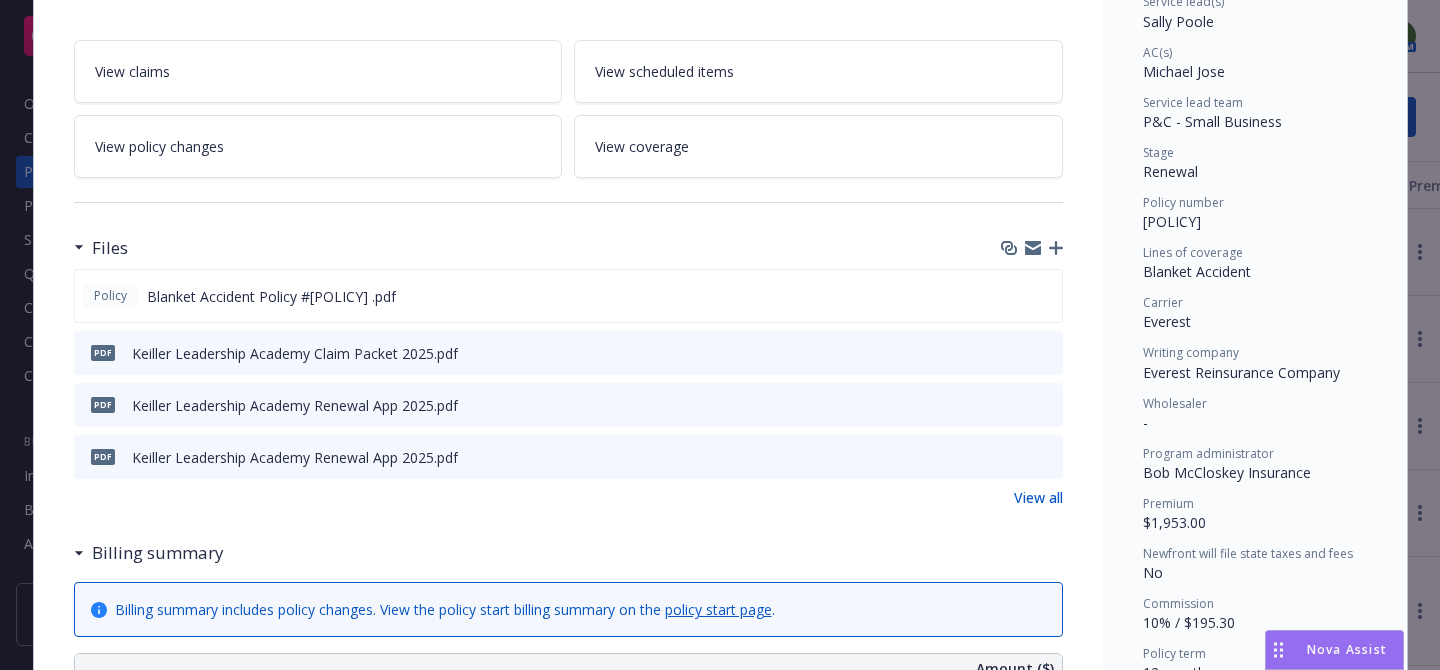 scroll, scrollTop: 323, scrollLeft: 0, axis: vertical 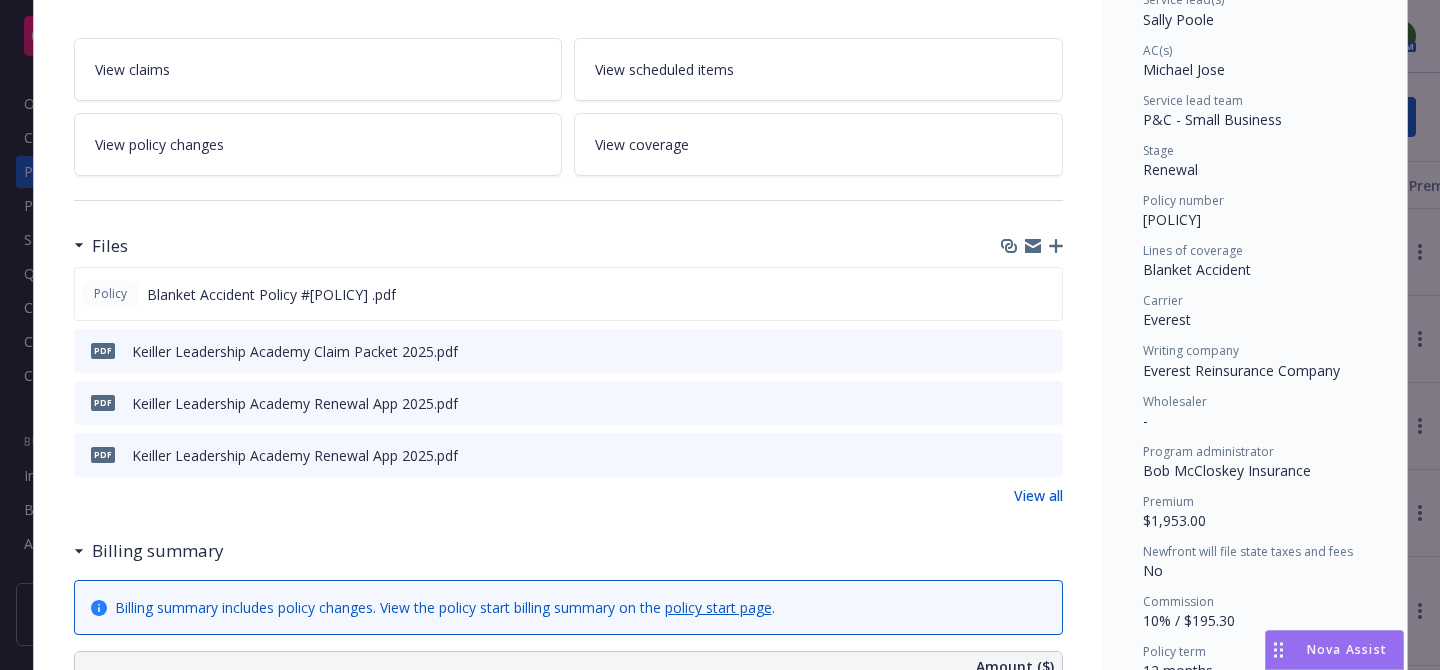 click on "View all" at bounding box center [1038, 495] 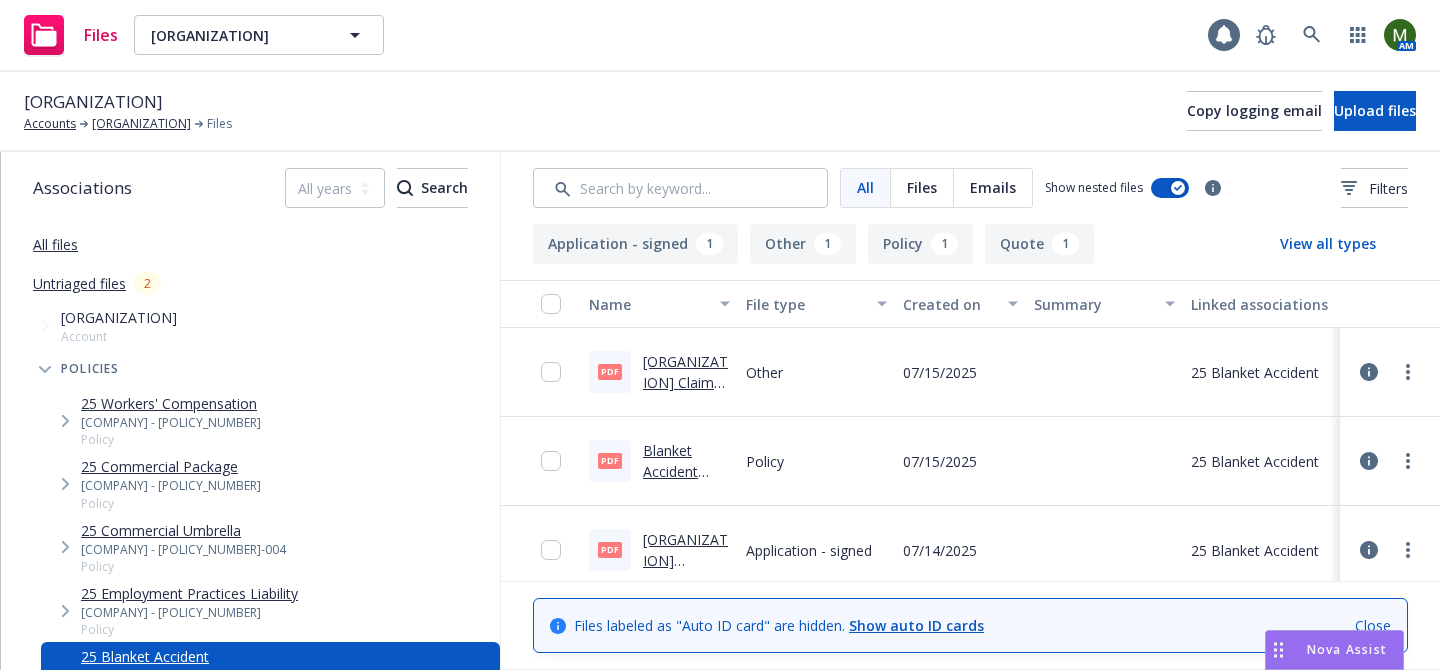 scroll, scrollTop: 0, scrollLeft: 0, axis: both 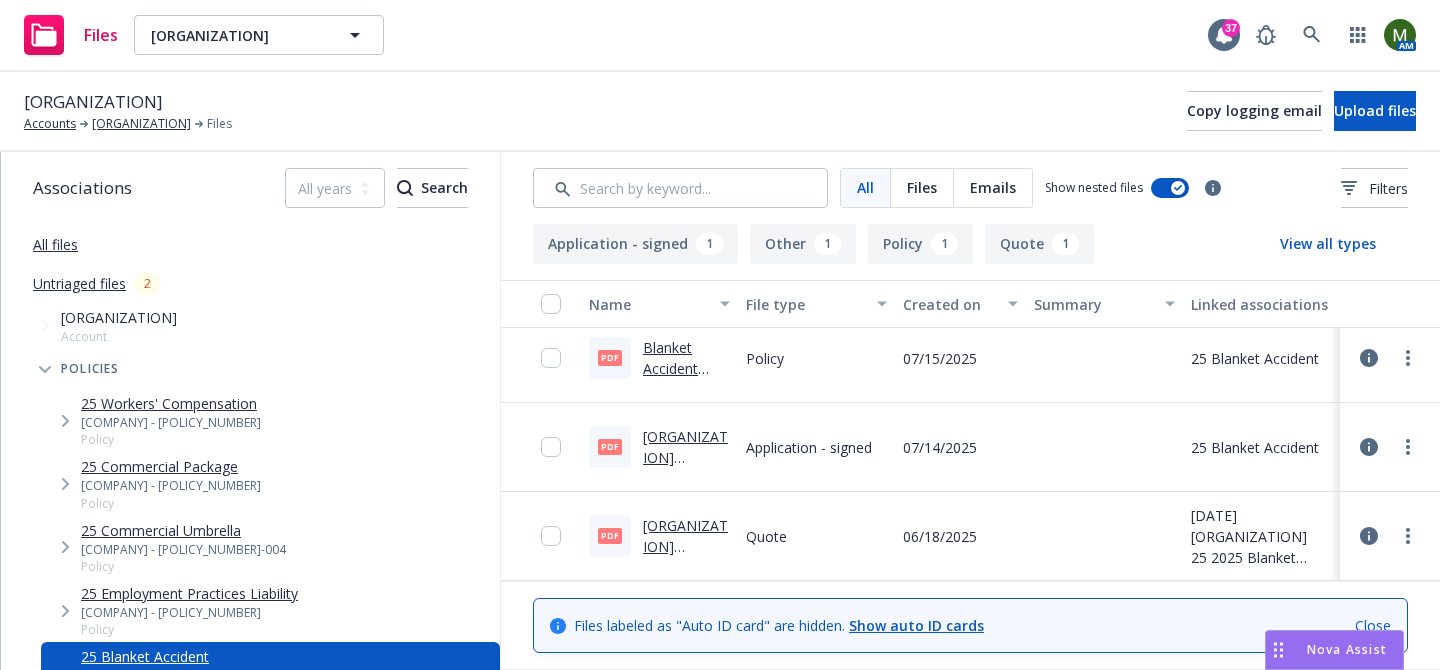 click on "[ORGANIZATION] Renewal App [YEAR].pdf" at bounding box center (685, 557) 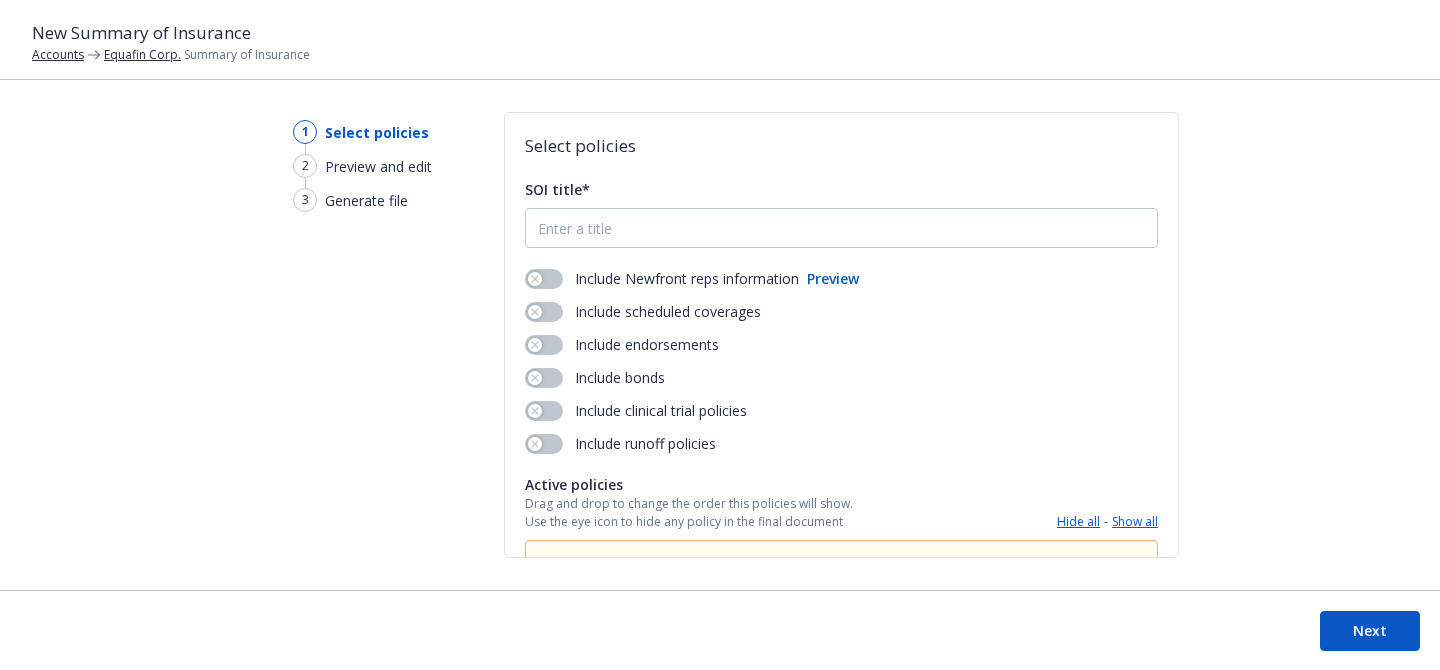 scroll, scrollTop: 0, scrollLeft: 0, axis: both 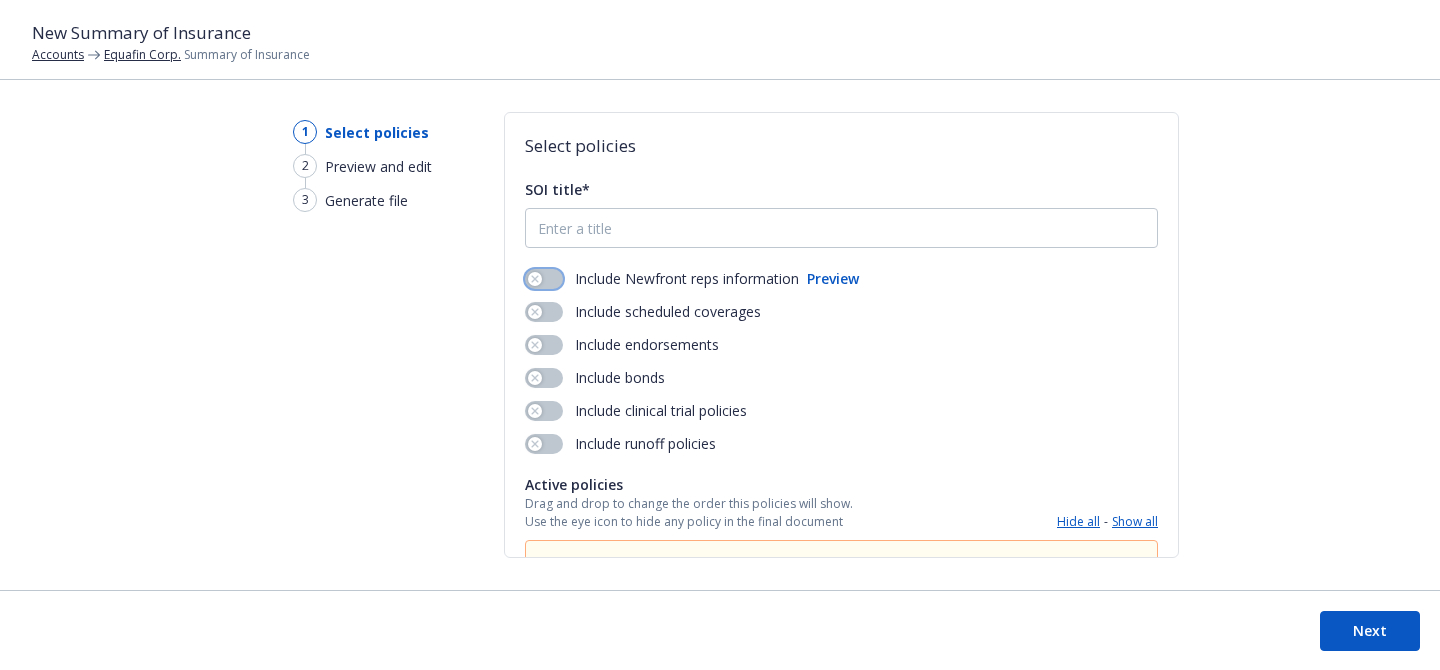 click 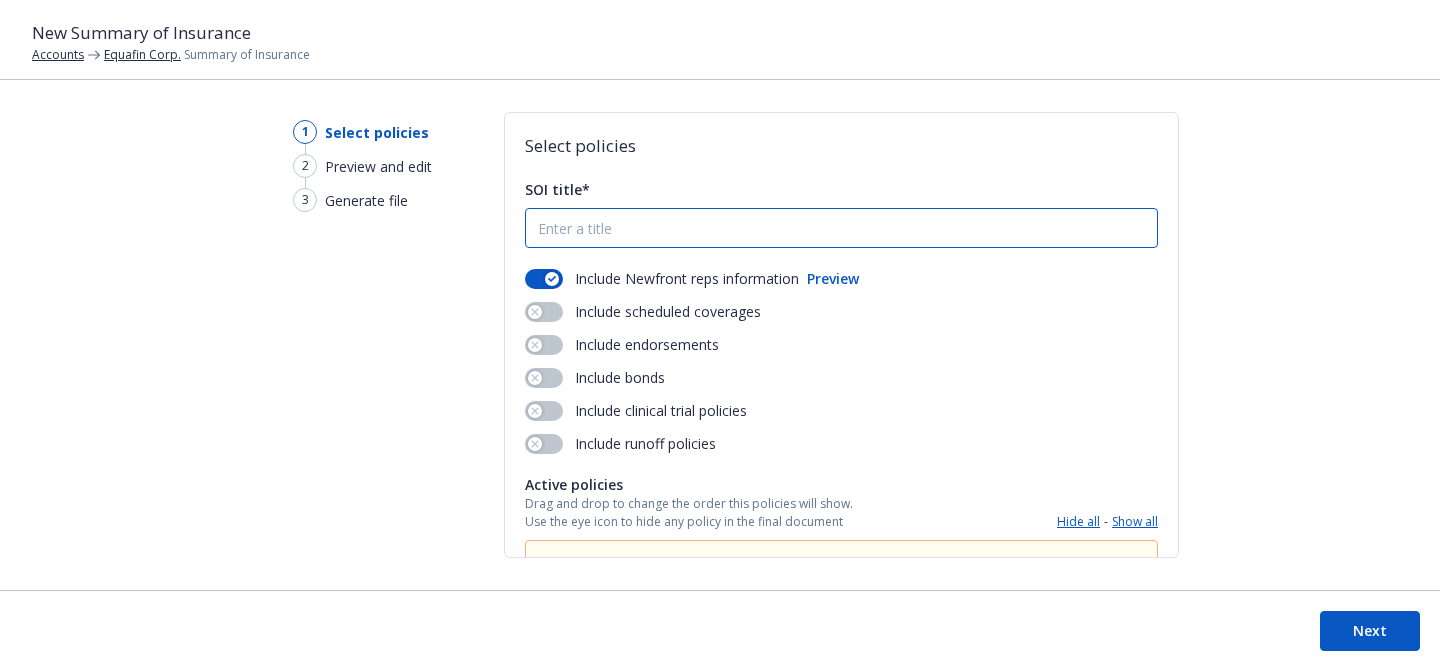 click on "SOI title*" at bounding box center (841, 228) 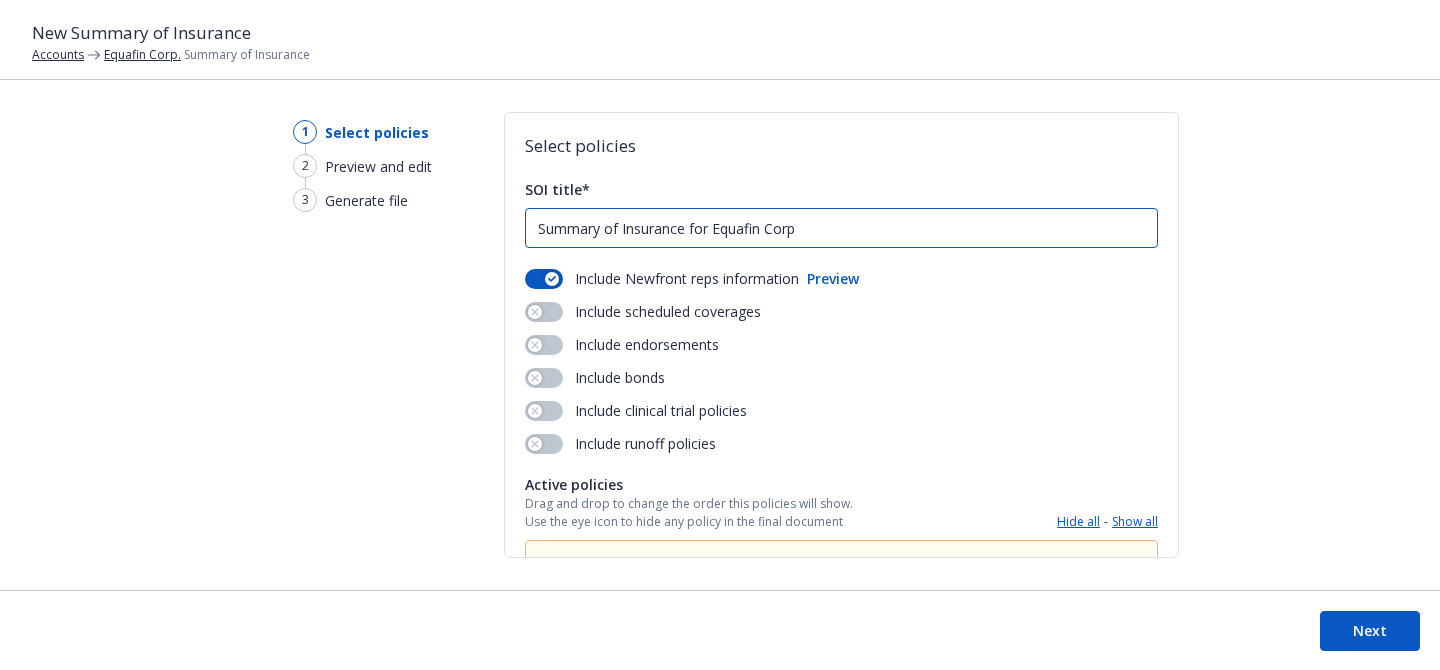 type on "Summary of Insurance for Equafin Corp" 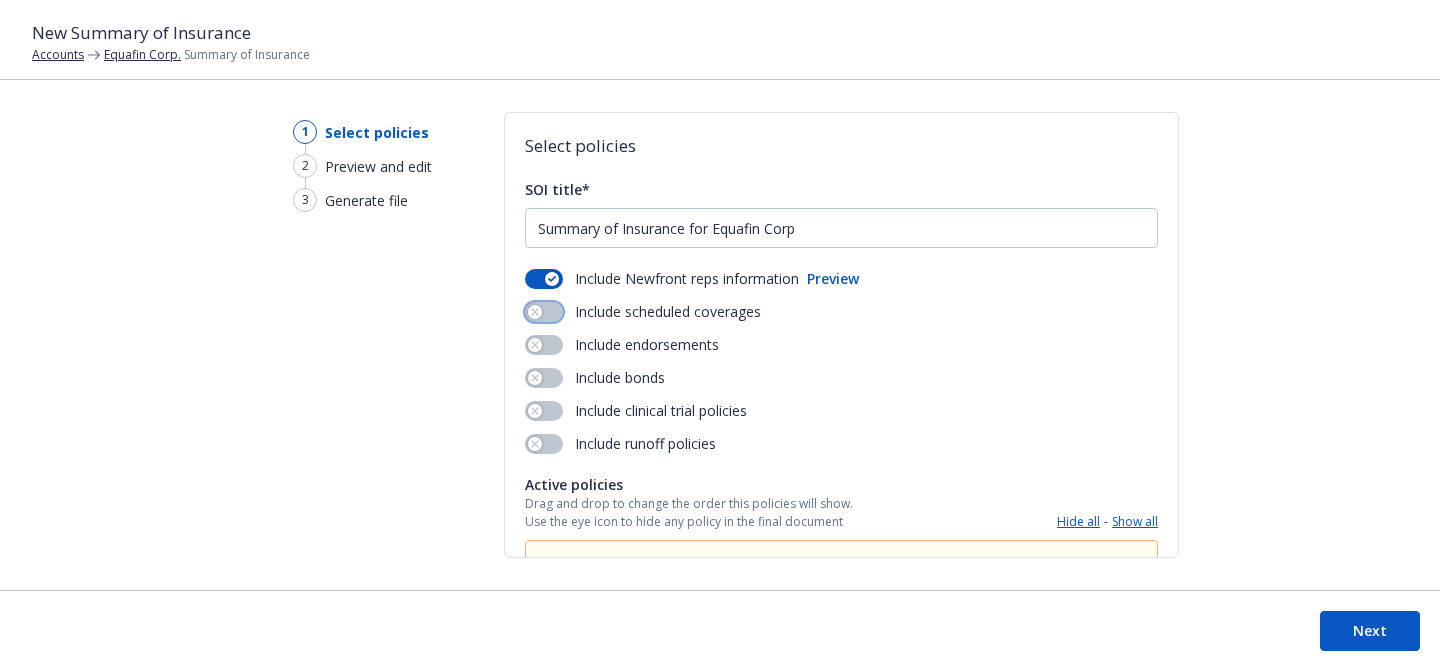 click at bounding box center [544, 312] 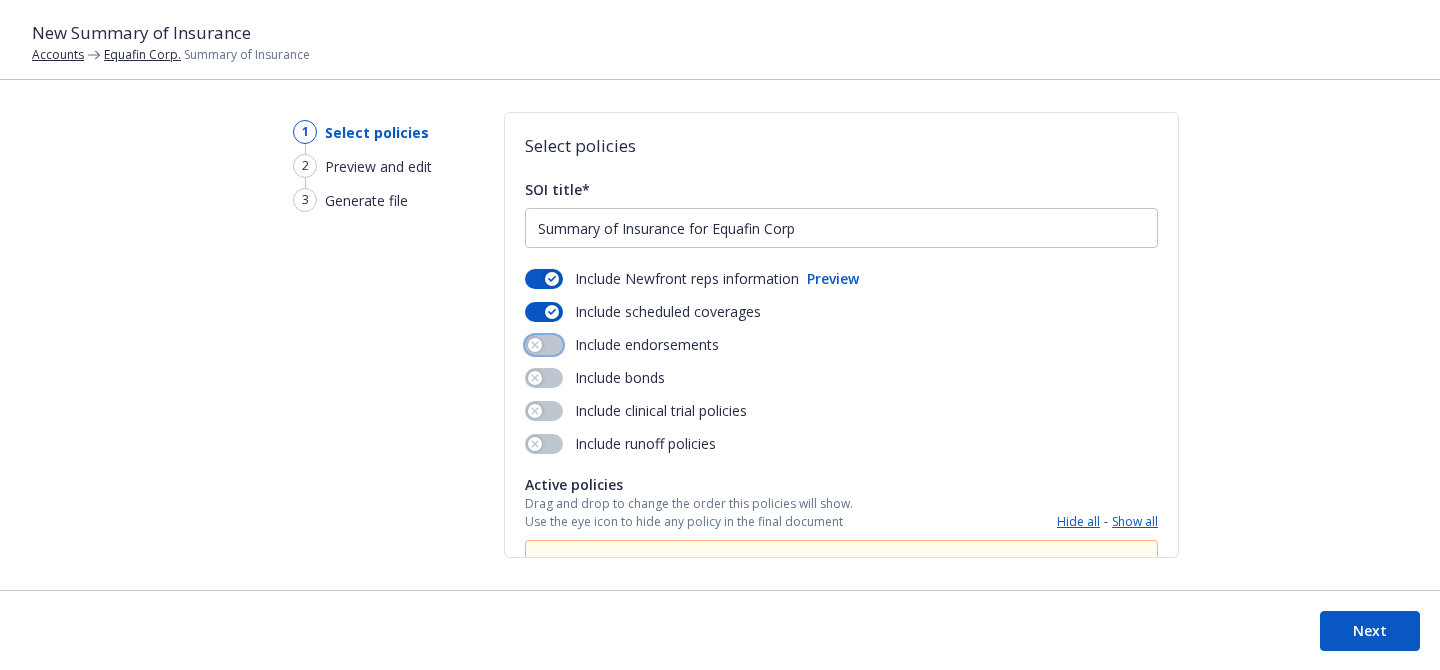 click at bounding box center (544, 345) 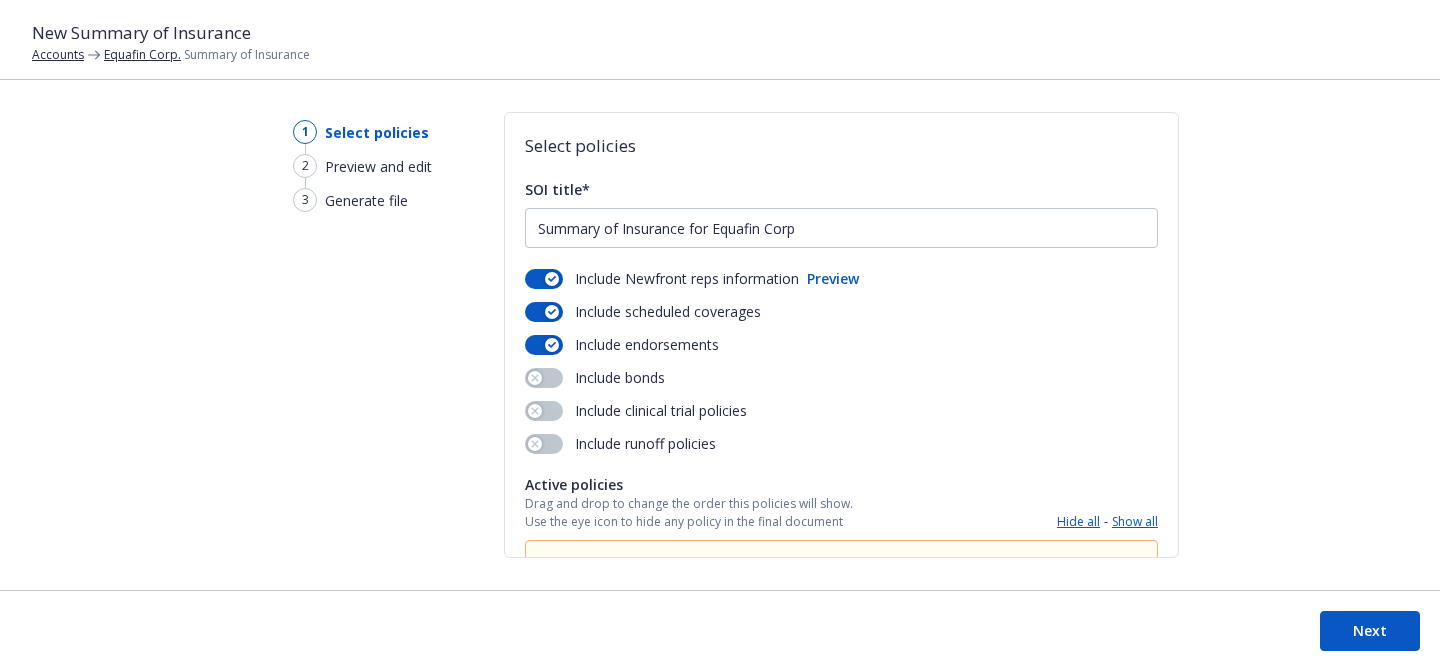 click on "Include Newfront reps information Preview Include scheduled coverages Include endorsements Include bonds Include clinical trial policies Include runoff policies" at bounding box center (841, 361) 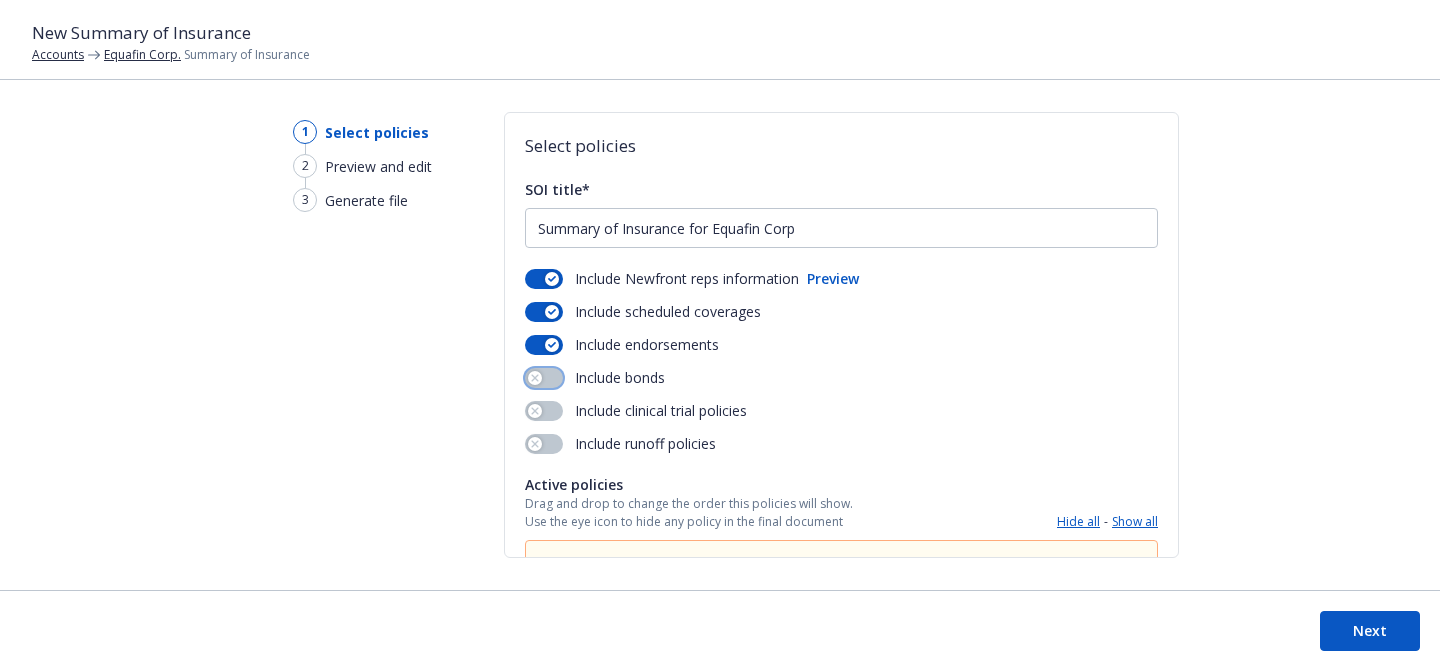 click at bounding box center [544, 378] 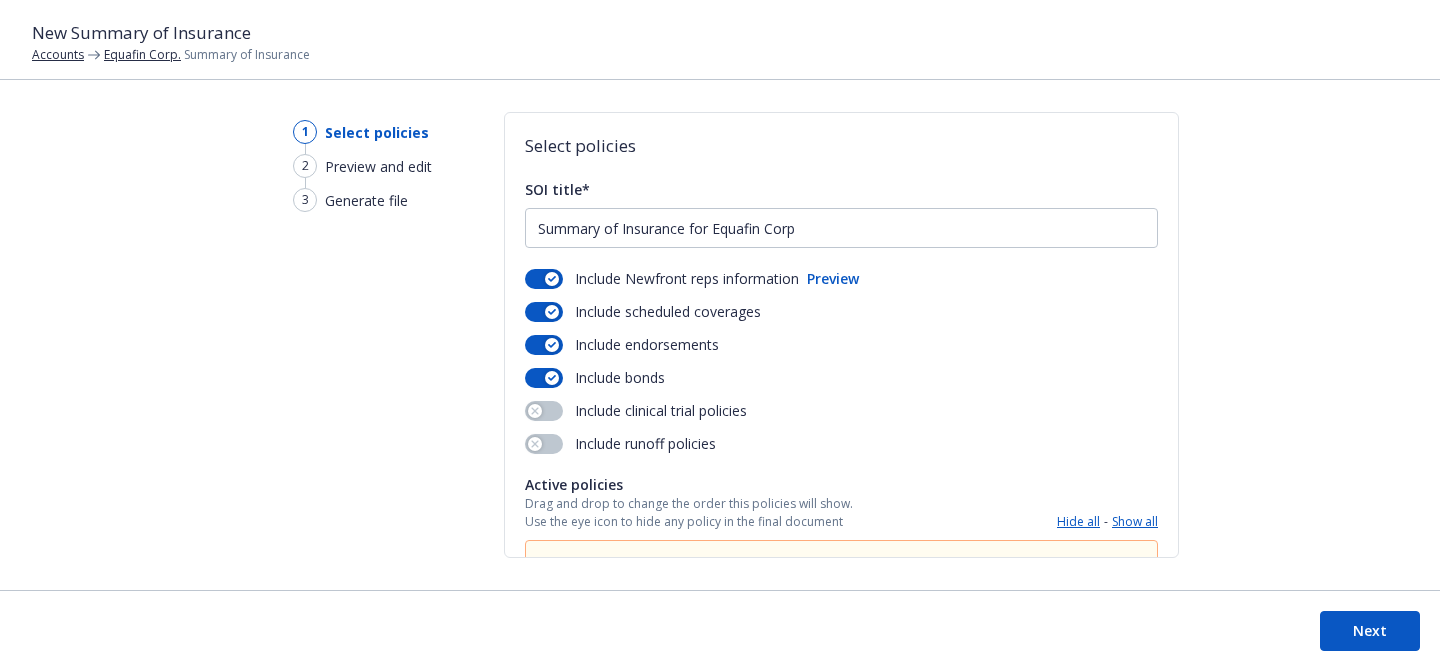 click on "Include clinical trial policies" at bounding box center (636, 410) 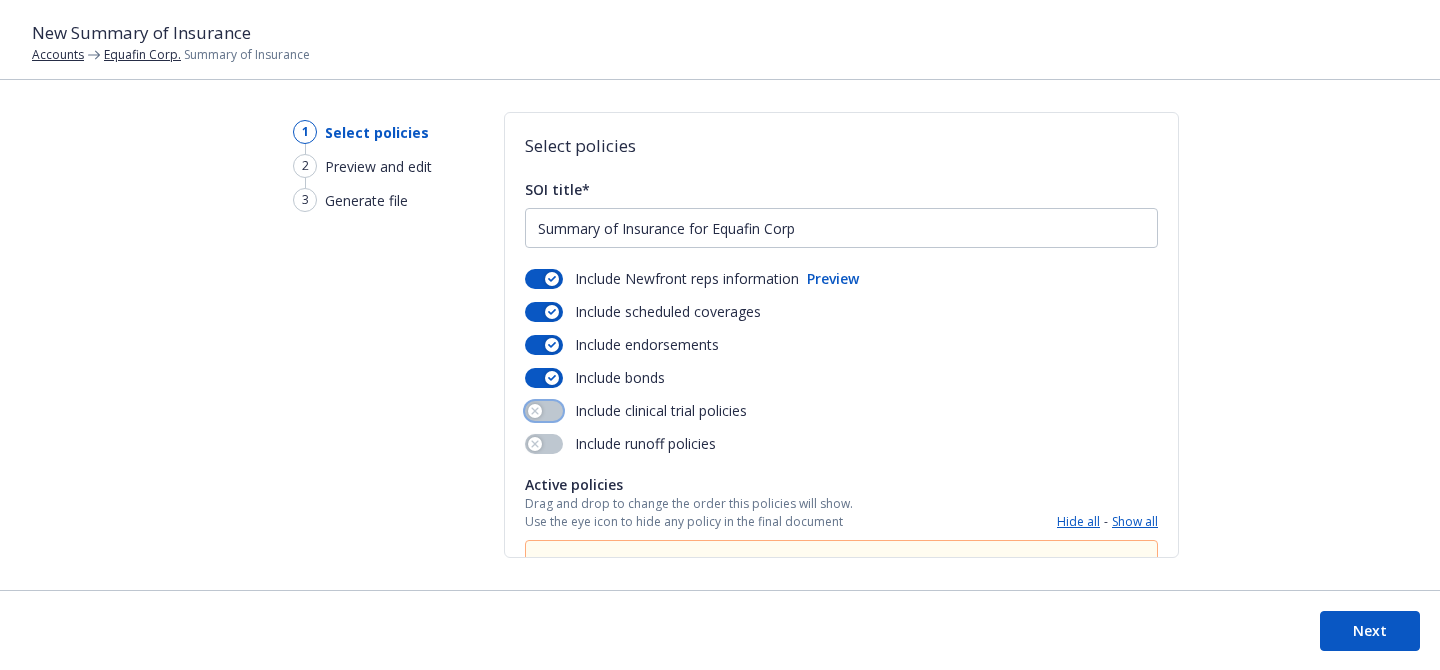 click at bounding box center [544, 411] 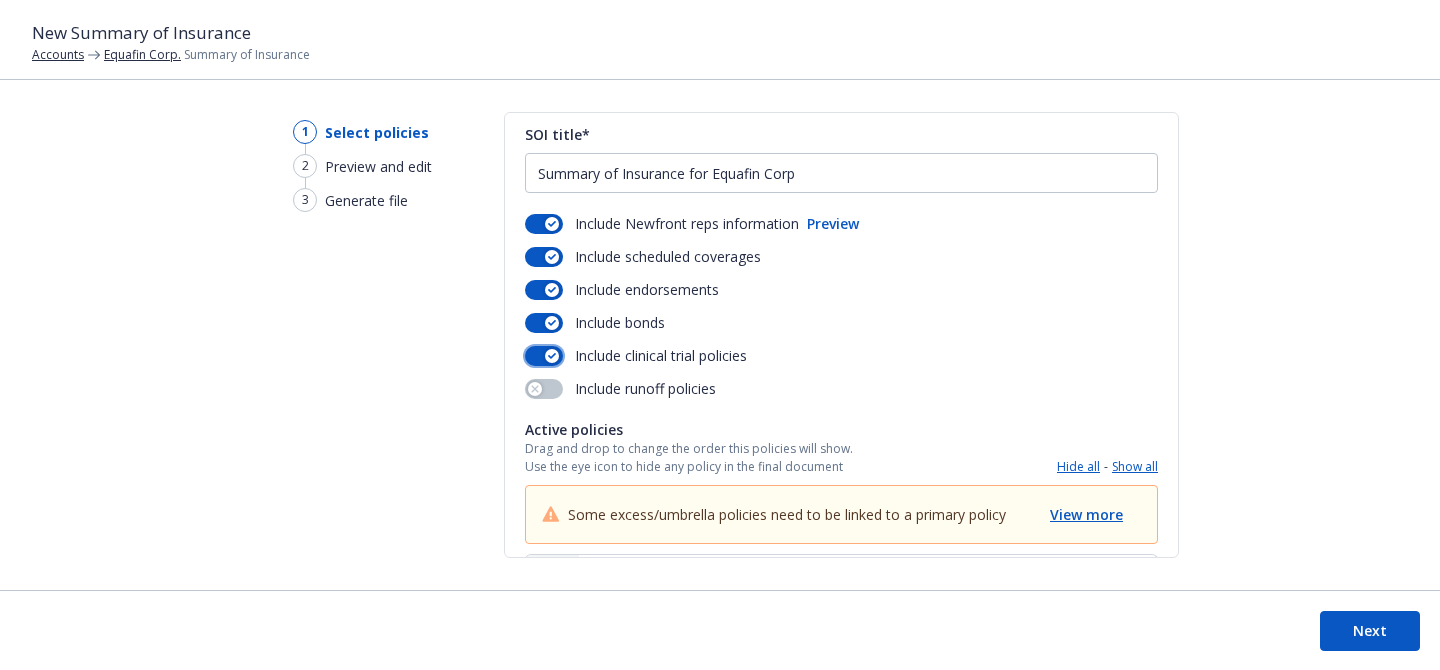 scroll, scrollTop: 83, scrollLeft: 0, axis: vertical 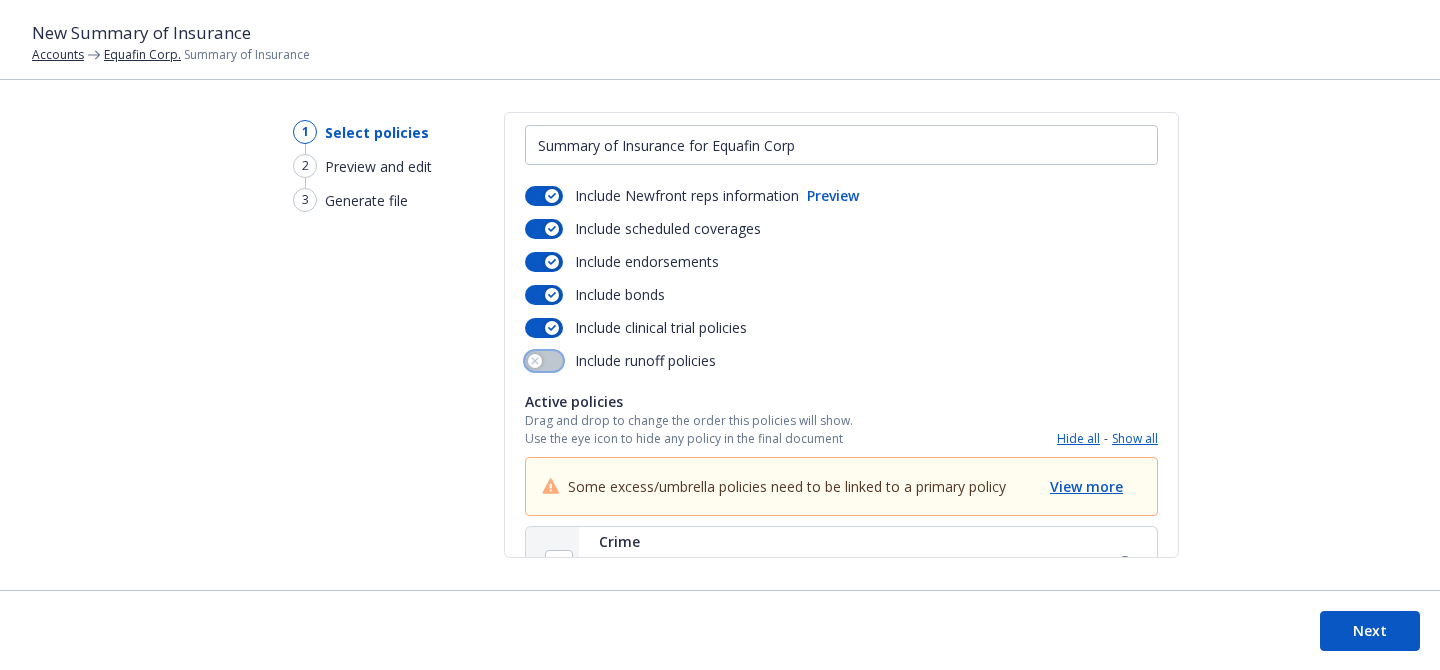 click at bounding box center [544, 361] 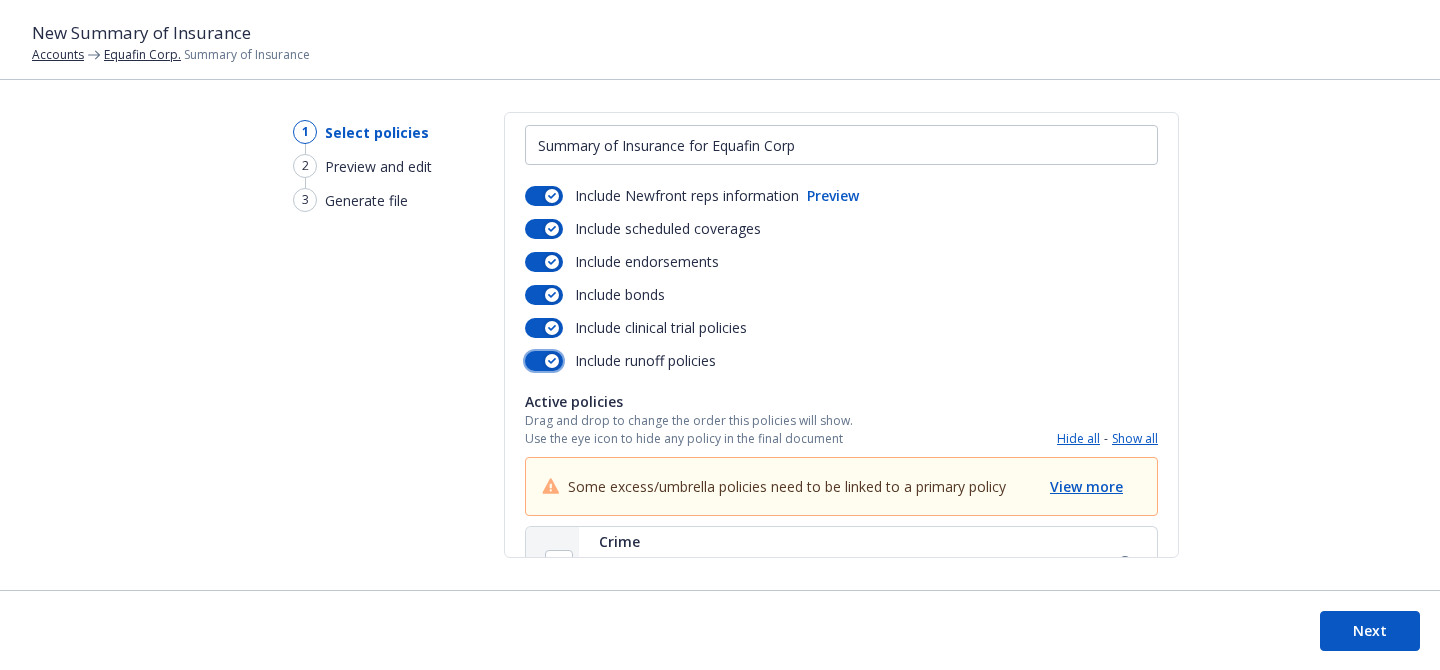 scroll, scrollTop: 307, scrollLeft: 0, axis: vertical 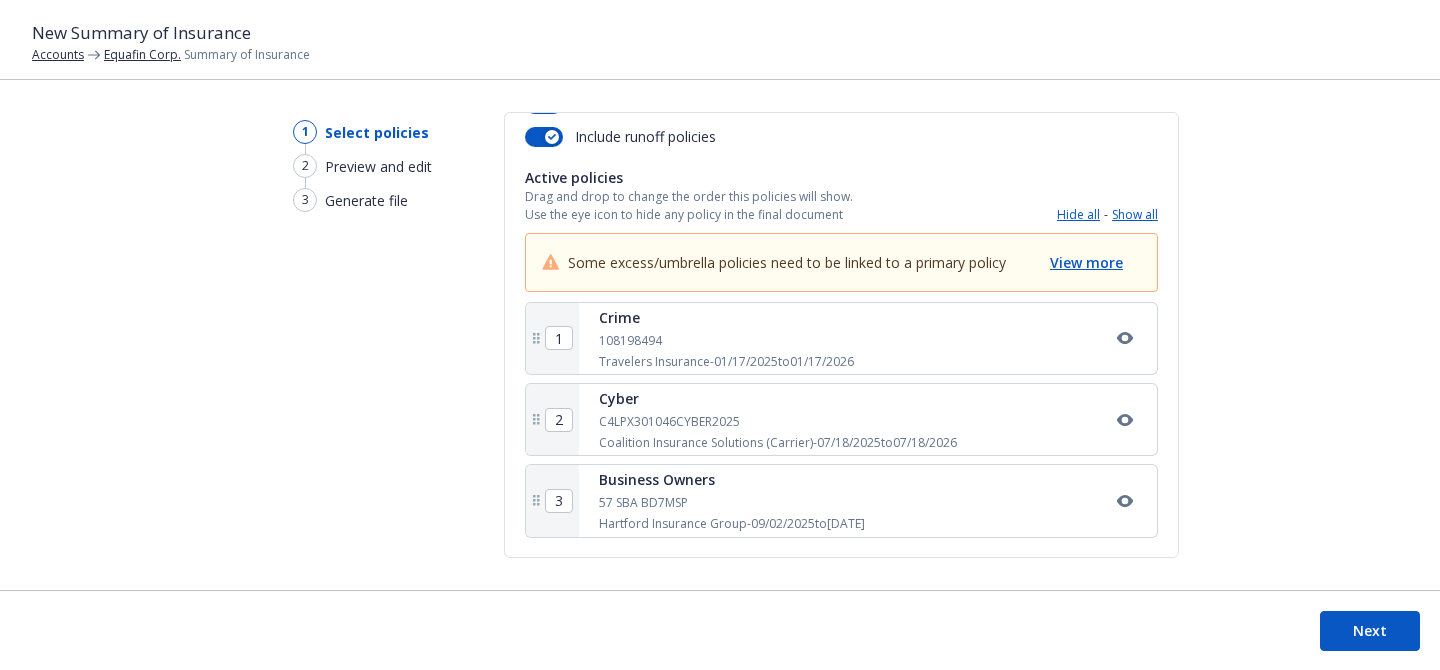 click on "Show all" at bounding box center [1135, 214] 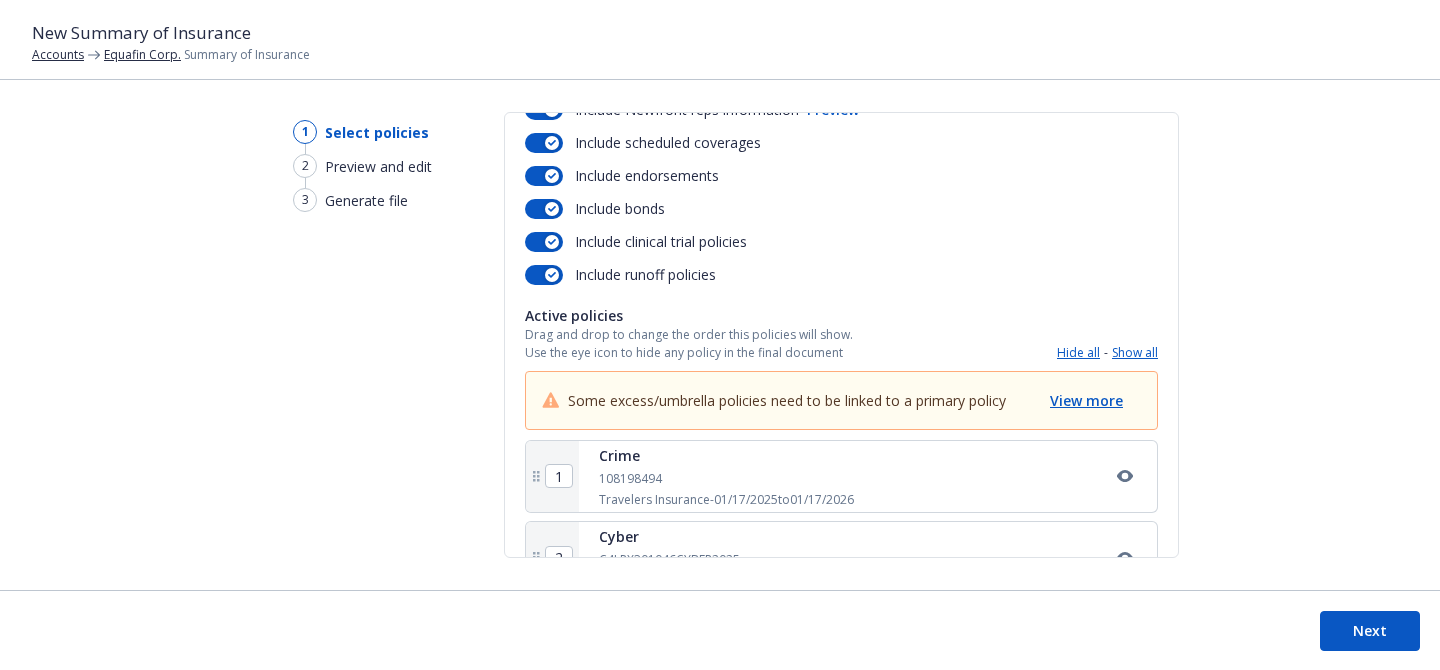 scroll, scrollTop: 163, scrollLeft: 0, axis: vertical 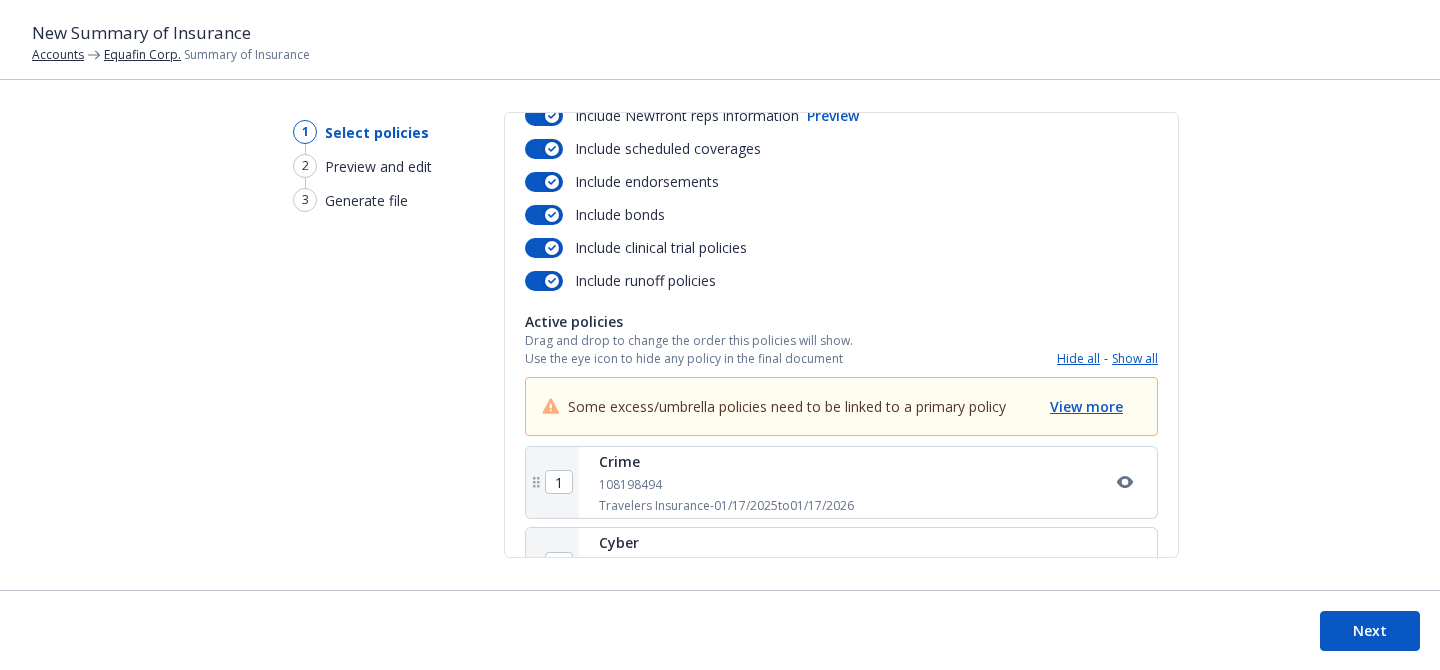 click on "Next" at bounding box center (1370, 631) 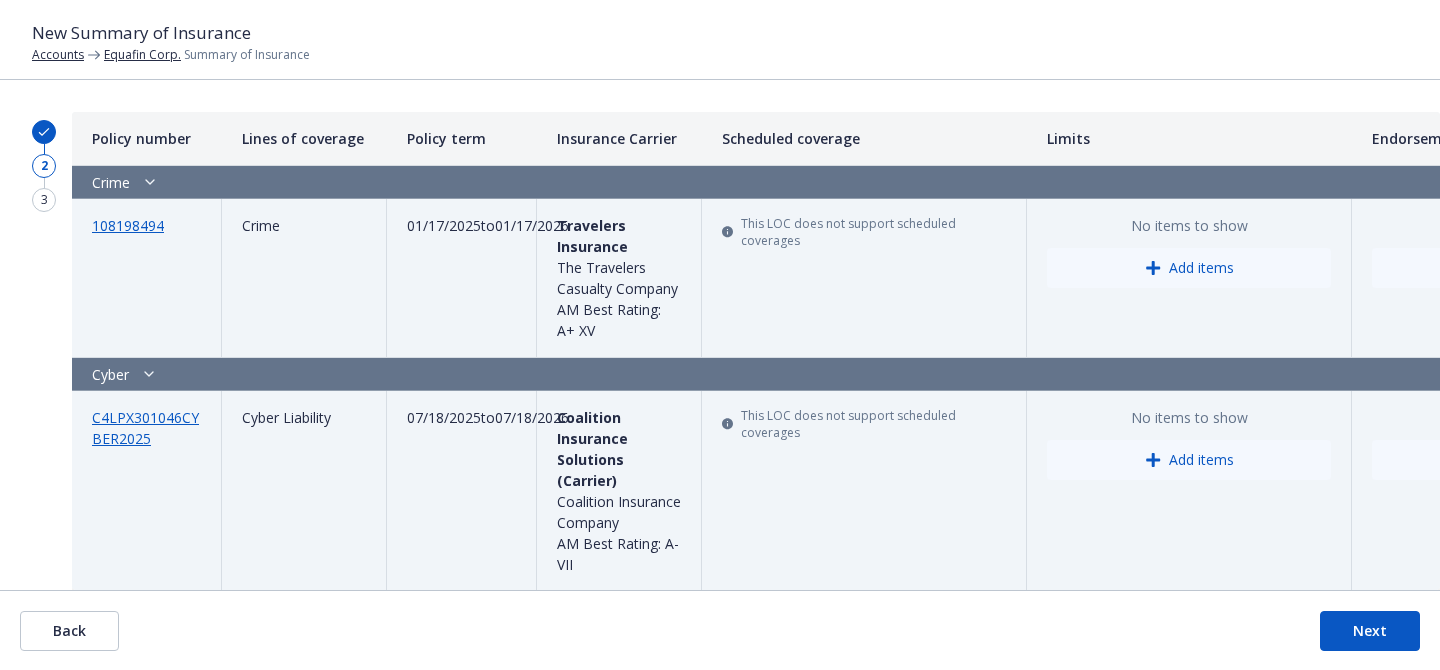 click on "Next" at bounding box center (1370, 631) 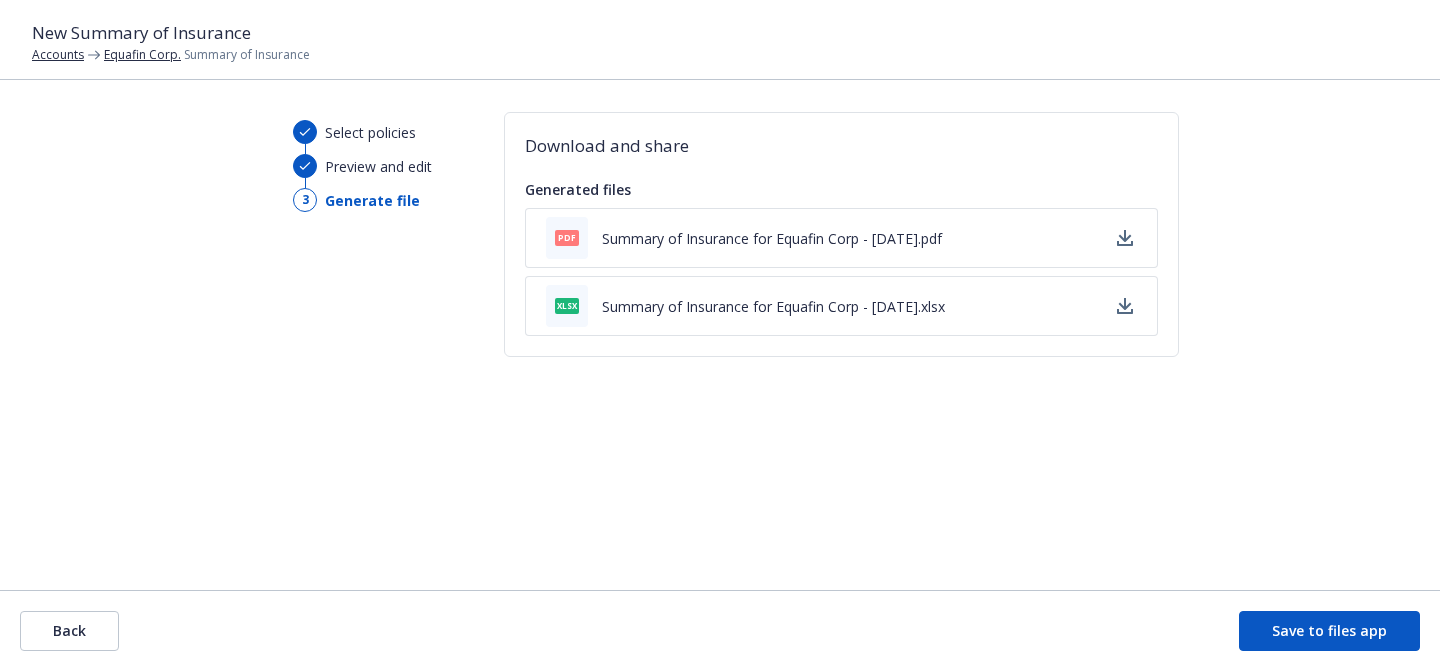 click on "Save to files app" at bounding box center (1329, 631) 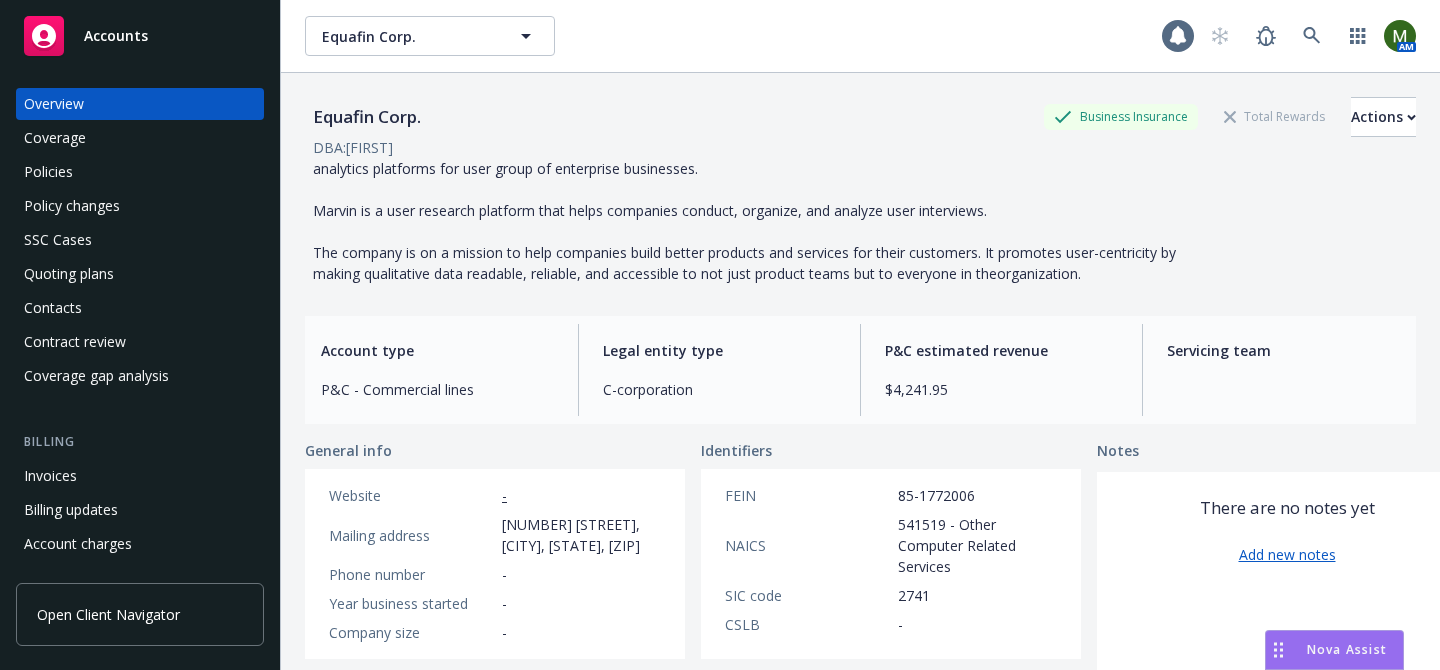 scroll, scrollTop: 0, scrollLeft: 0, axis: both 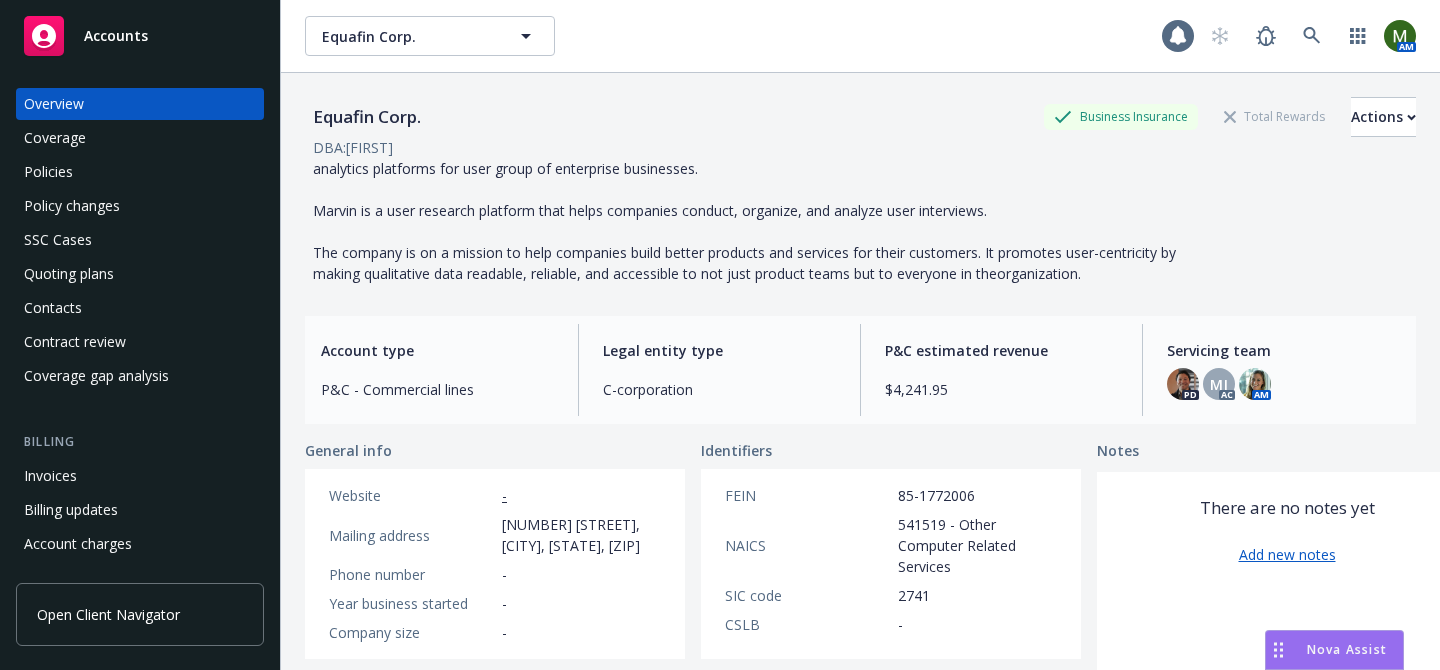 click on "Policies" at bounding box center [140, 172] 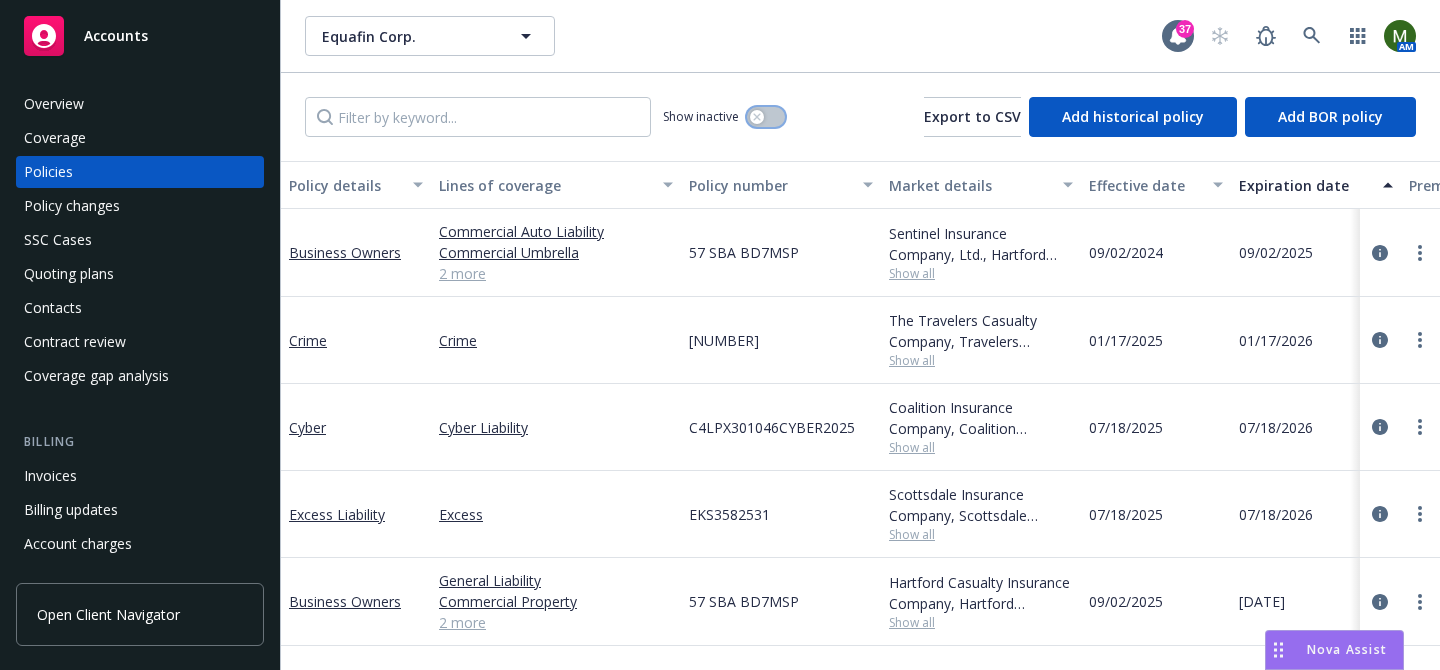 click at bounding box center (766, 117) 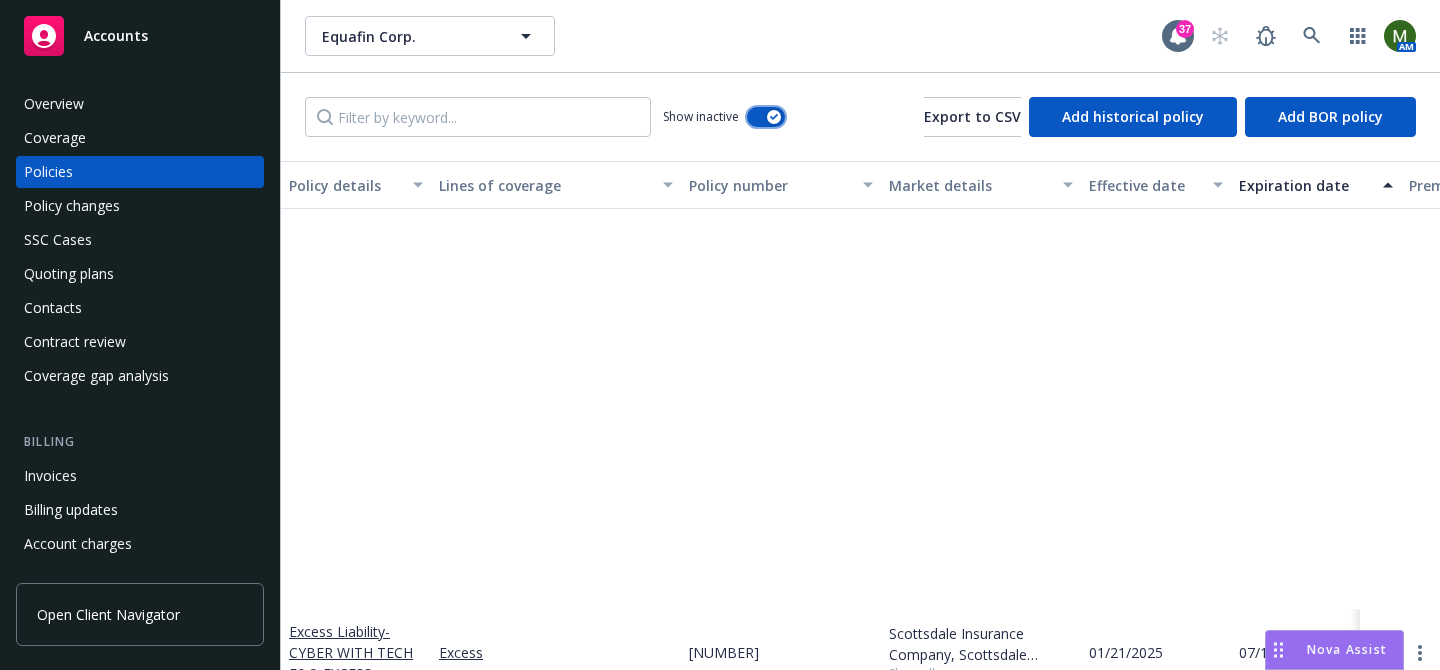 scroll, scrollTop: 551, scrollLeft: 0, axis: vertical 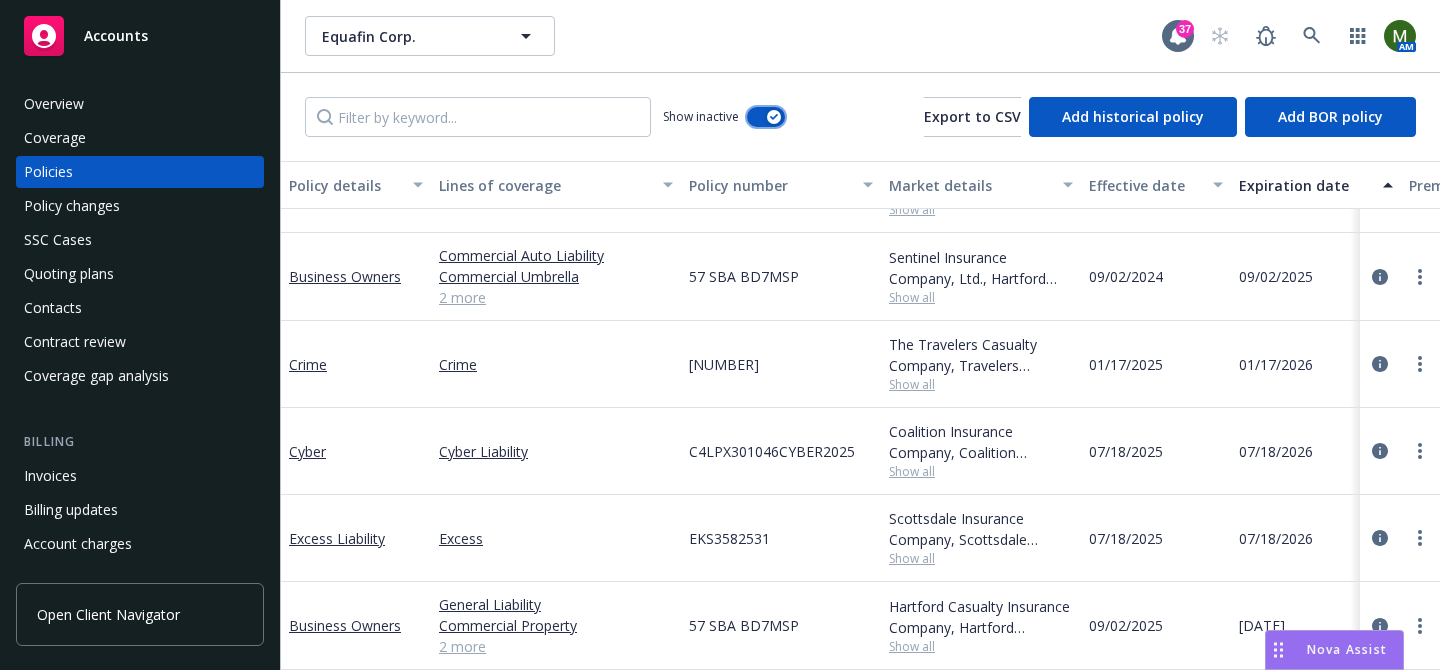click at bounding box center (766, 117) 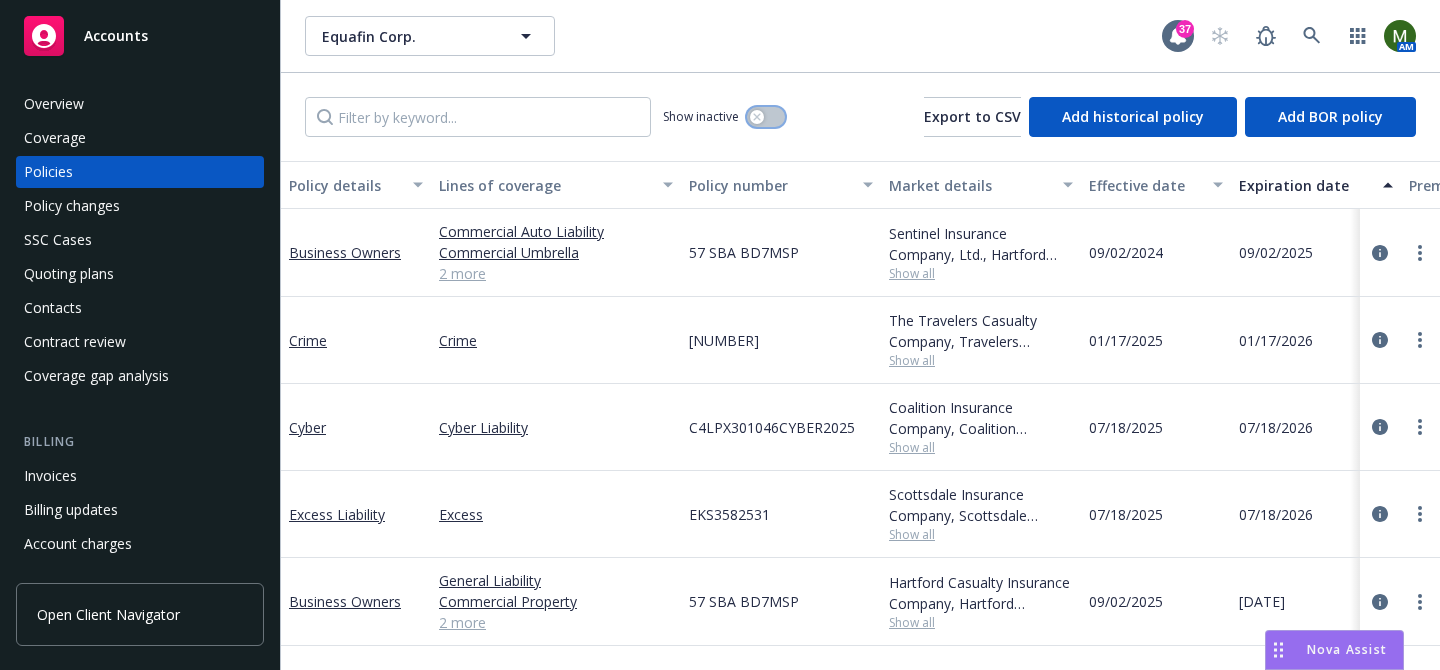 scroll, scrollTop: 0, scrollLeft: 0, axis: both 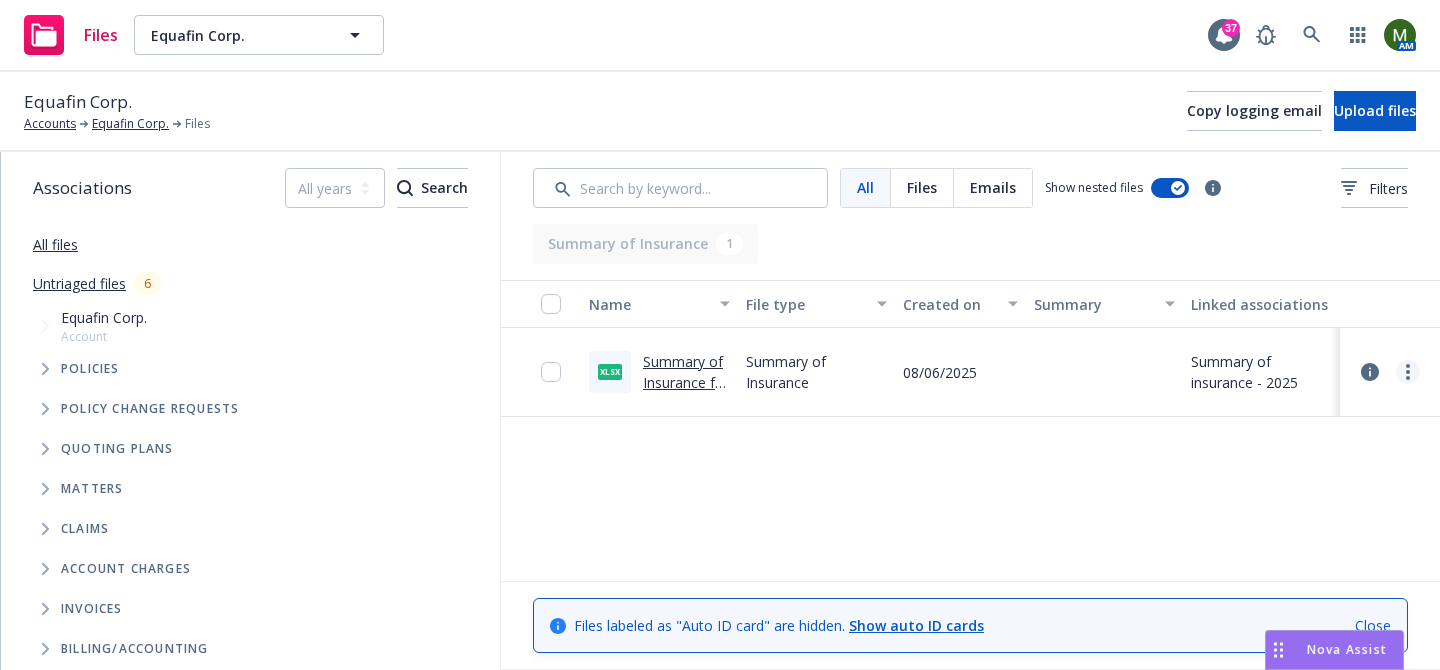 click at bounding box center (1408, 372) 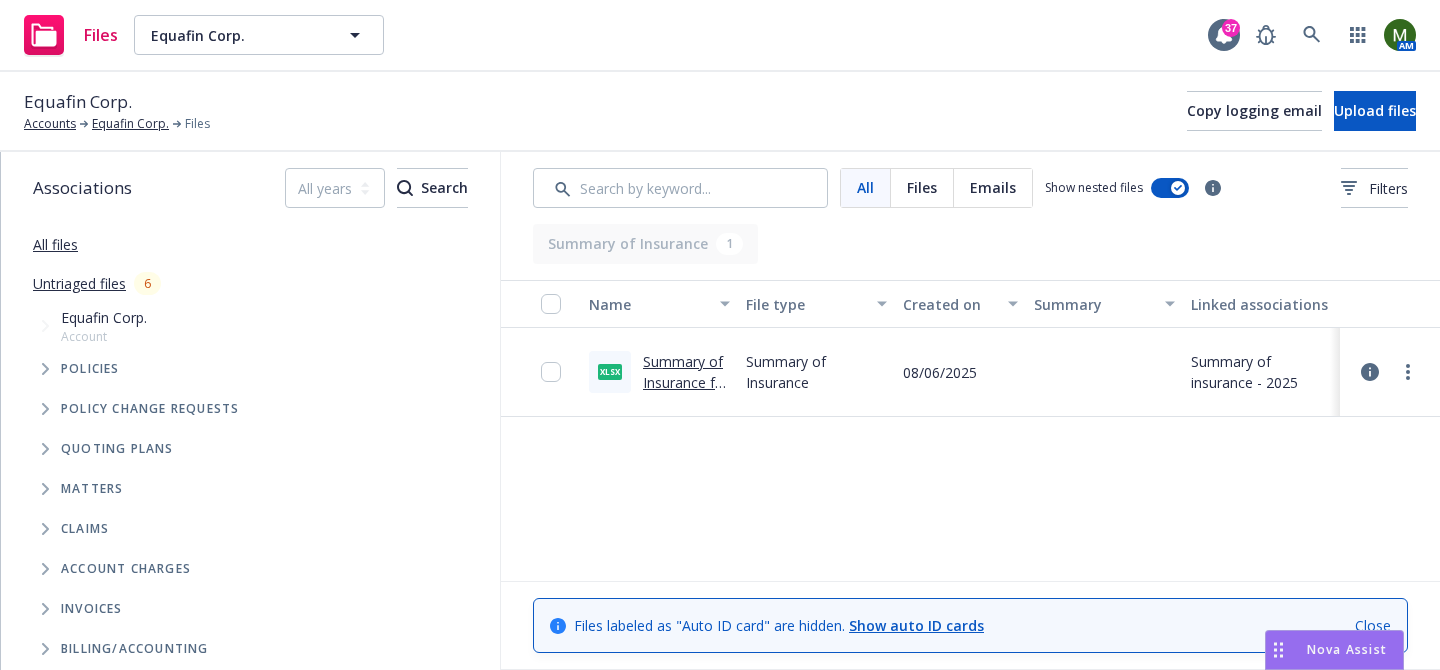 click on "Download" at bounding box center (1321, 453) 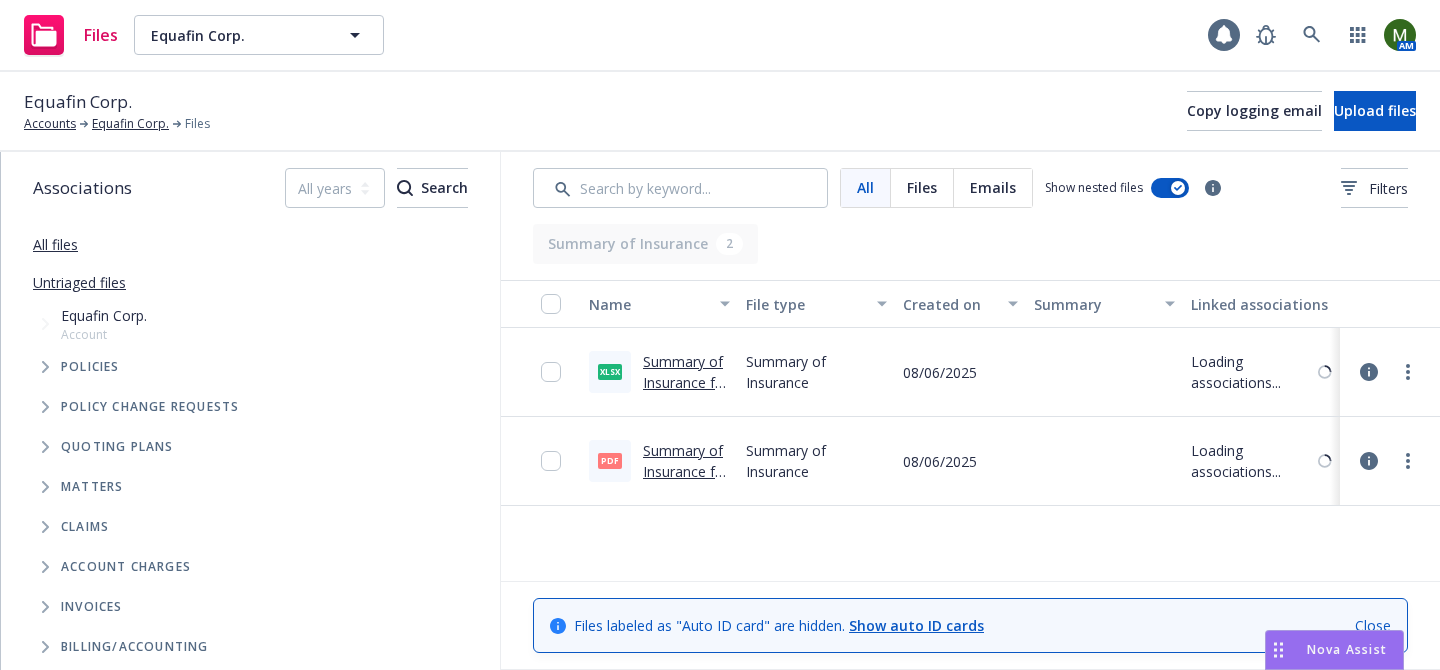 scroll, scrollTop: 0, scrollLeft: 0, axis: both 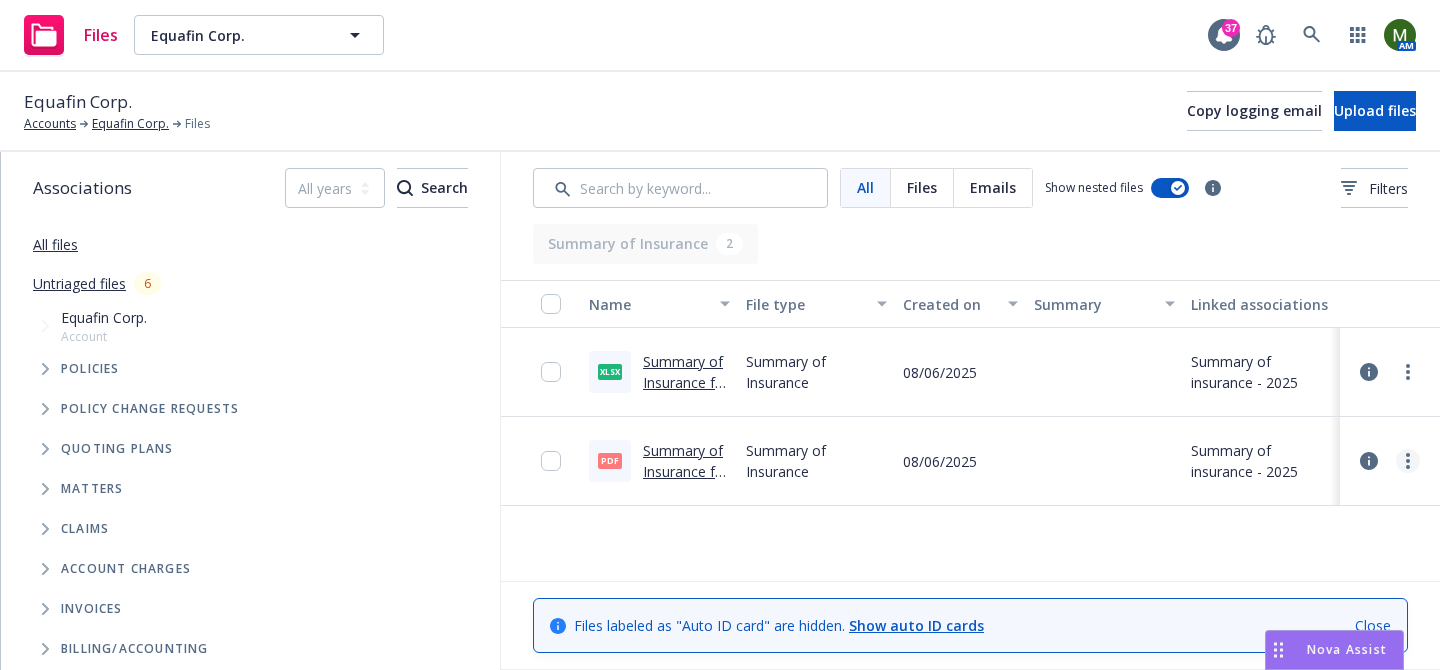 click at bounding box center (1408, 461) 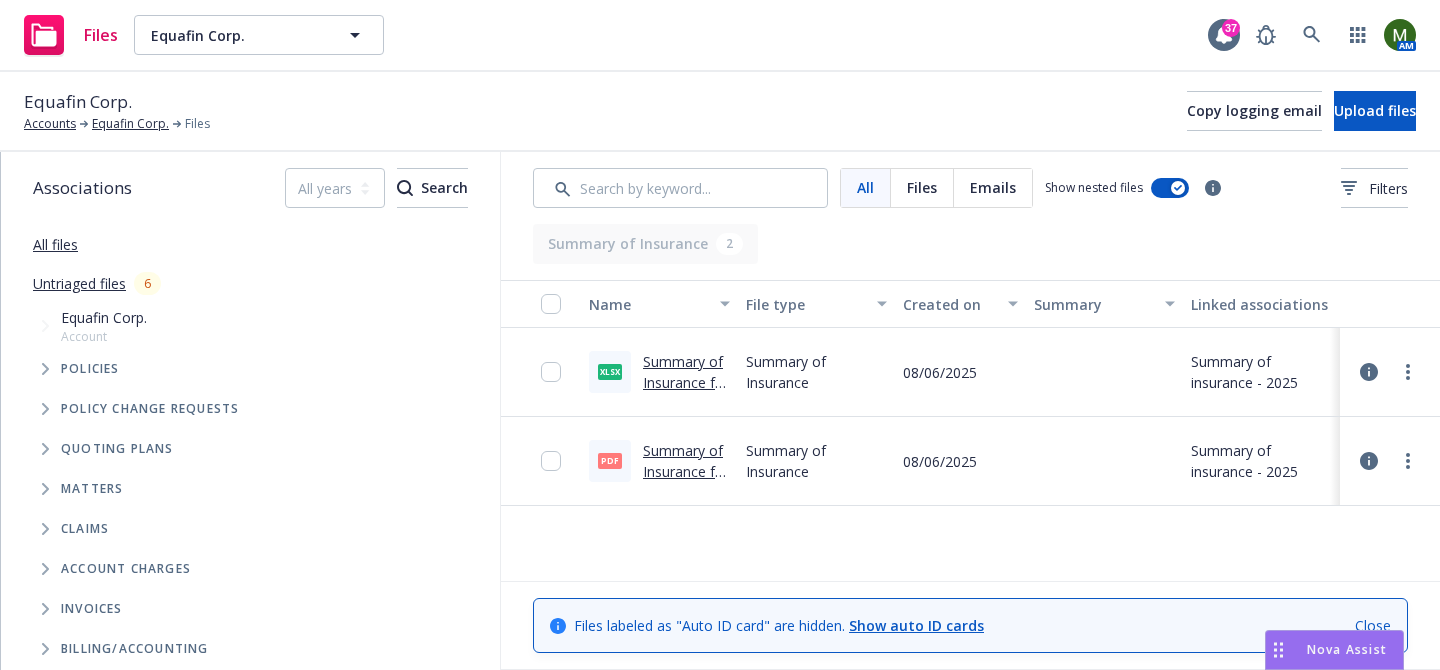 click on "Download" at bounding box center [1321, 542] 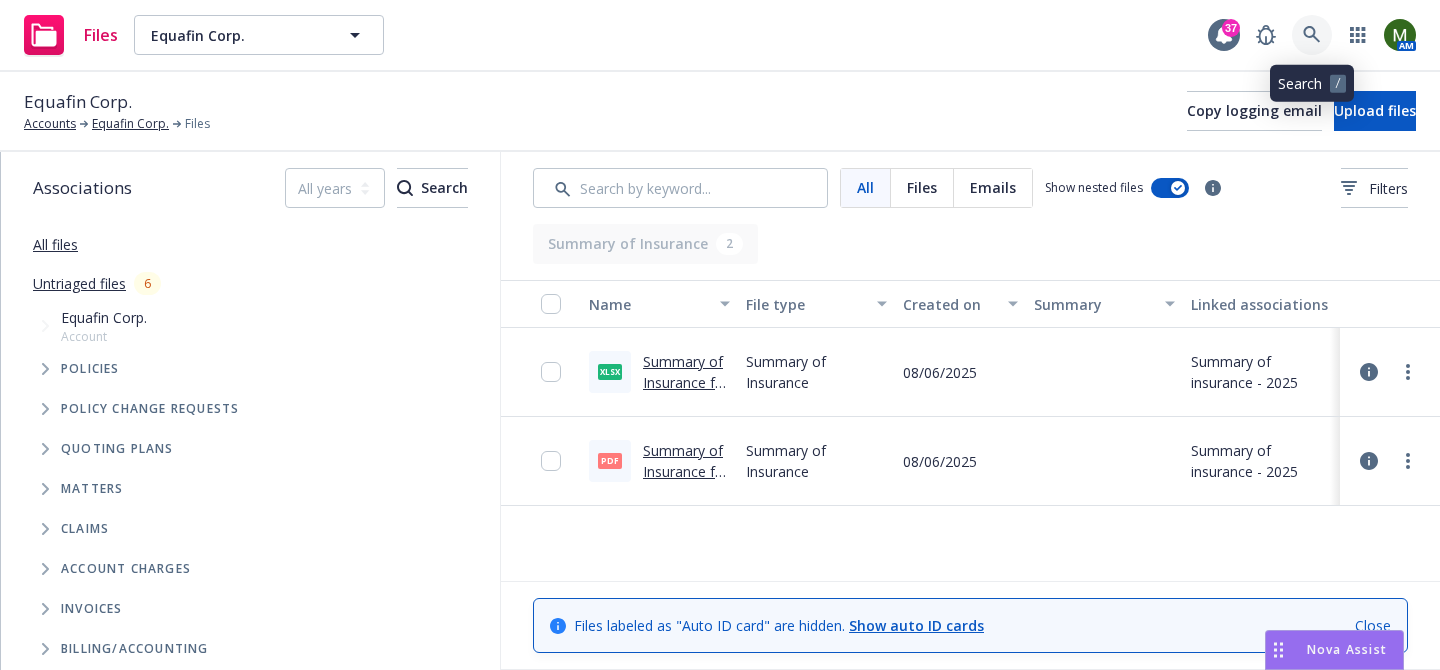 click at bounding box center [1312, 35] 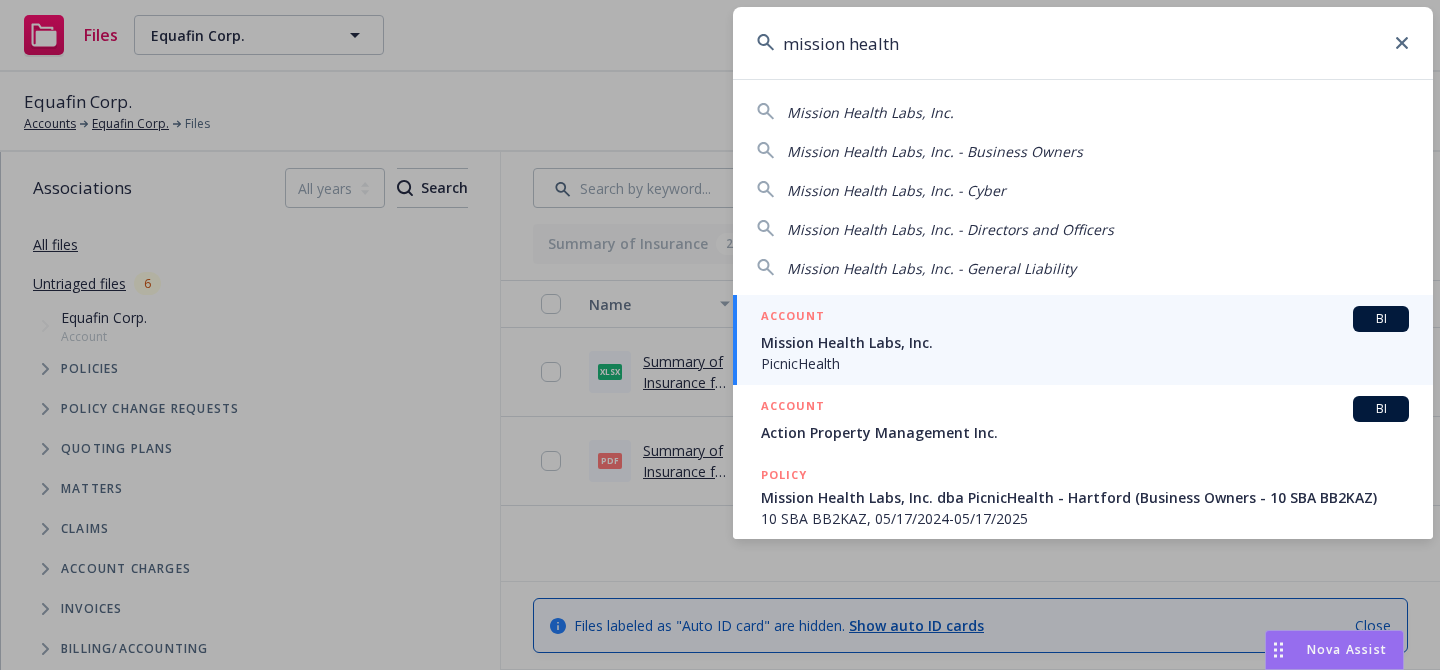 type on "mission health" 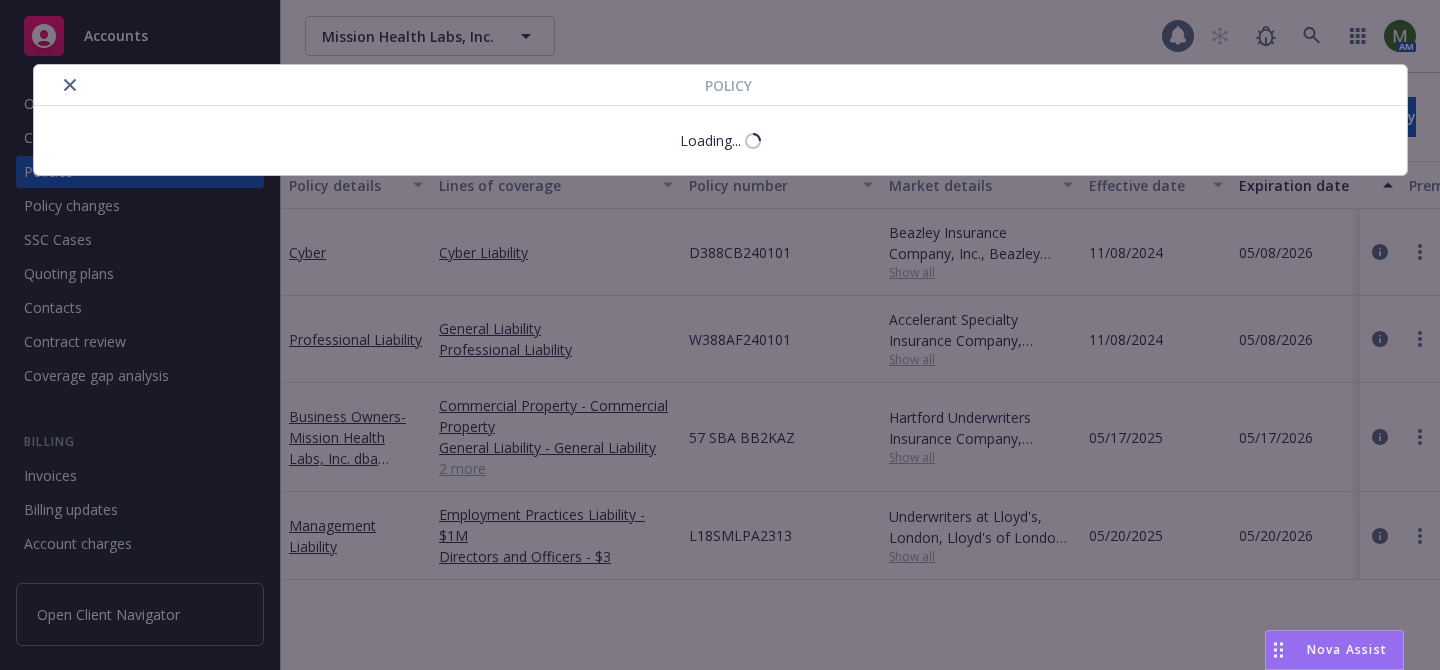 scroll, scrollTop: 0, scrollLeft: 0, axis: both 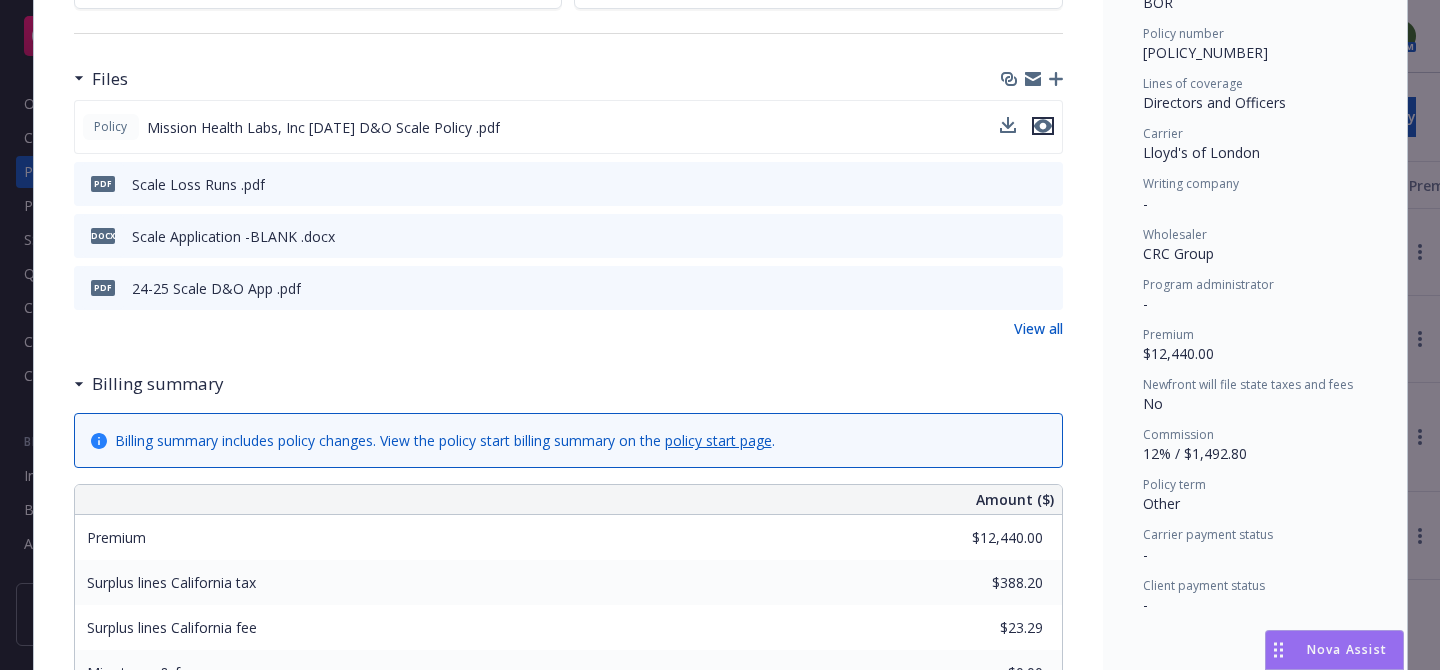 click 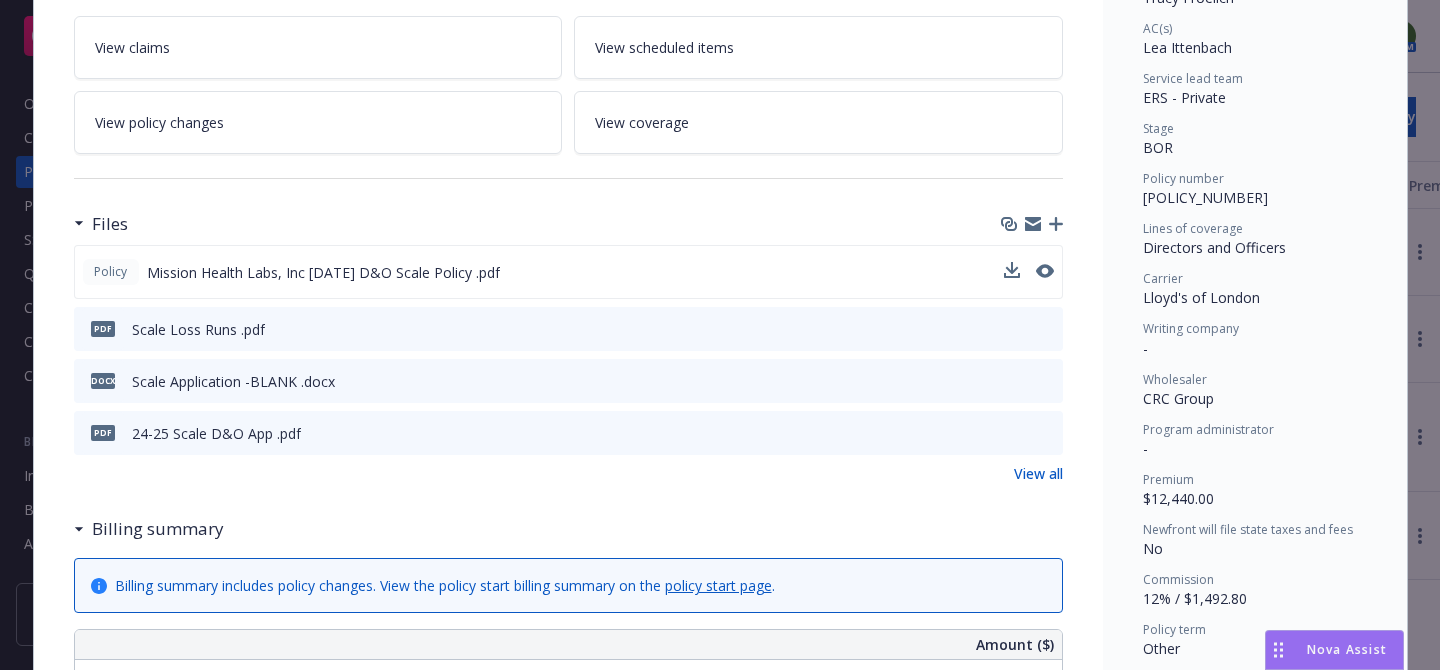 scroll, scrollTop: 197, scrollLeft: 0, axis: vertical 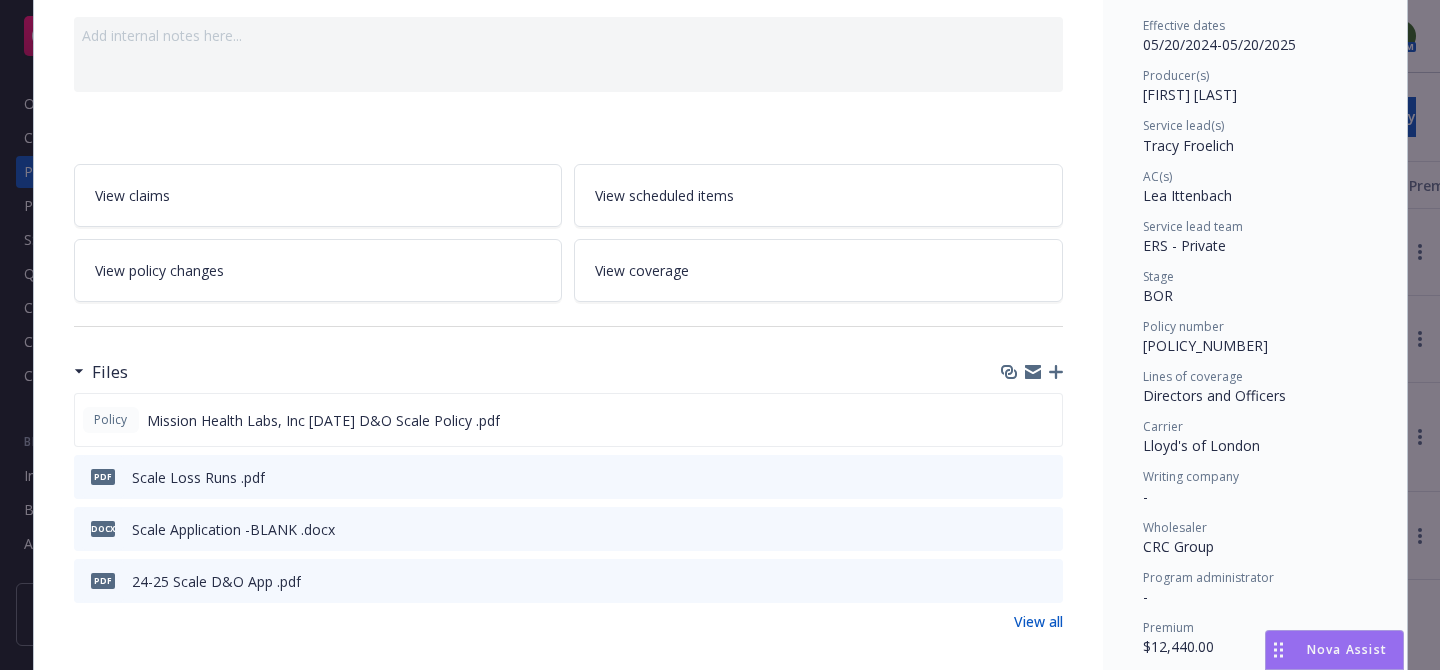 click 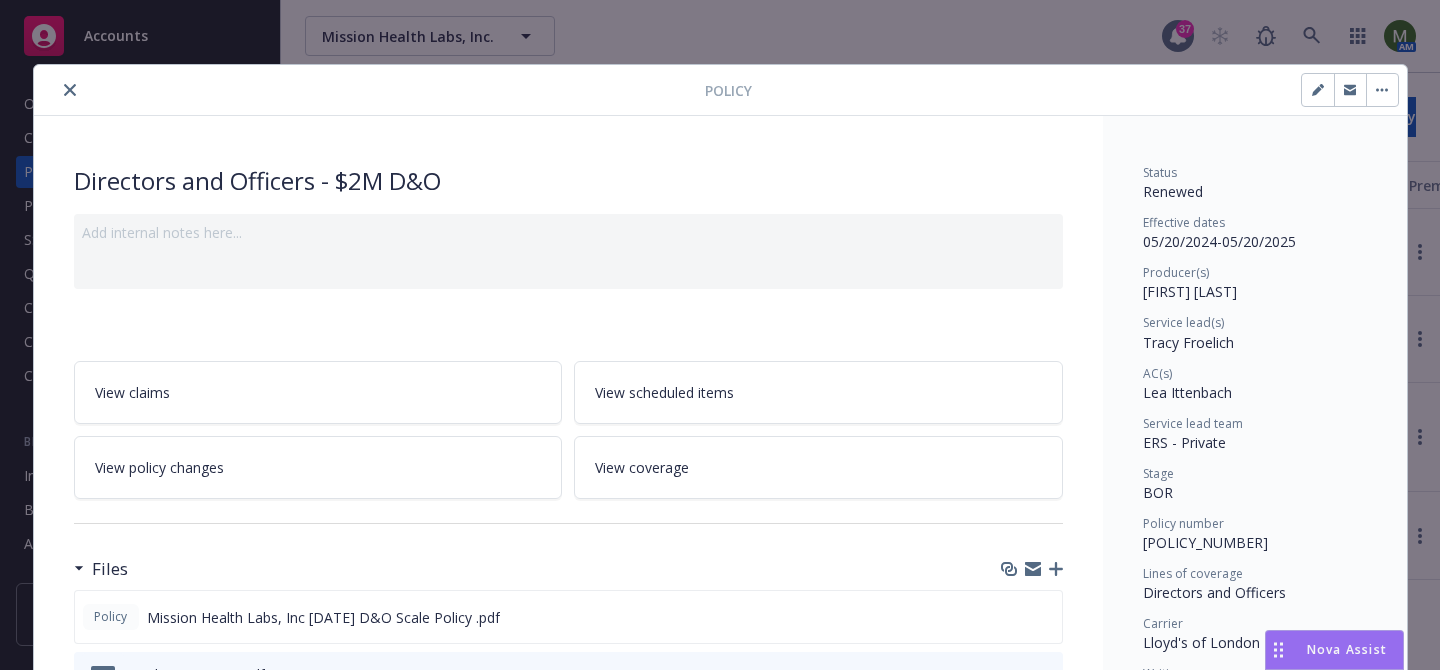 click 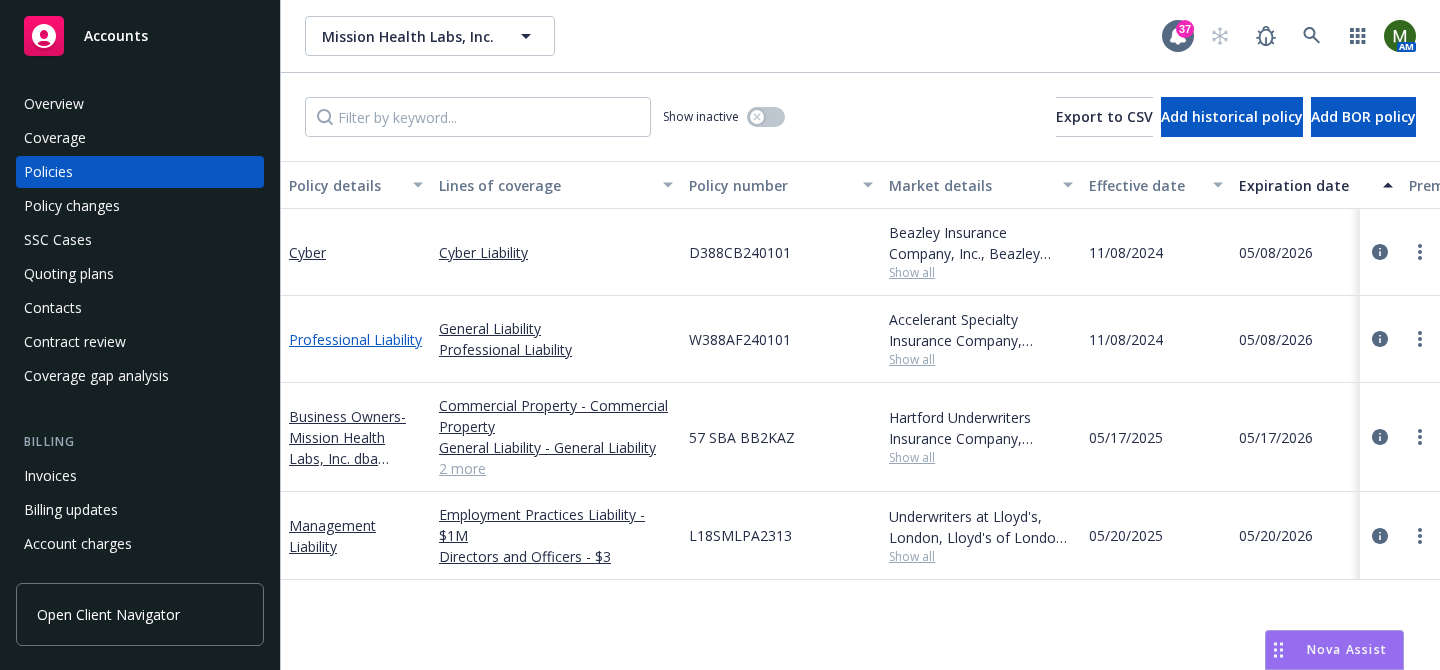 click on "Professional Liability" at bounding box center (355, 339) 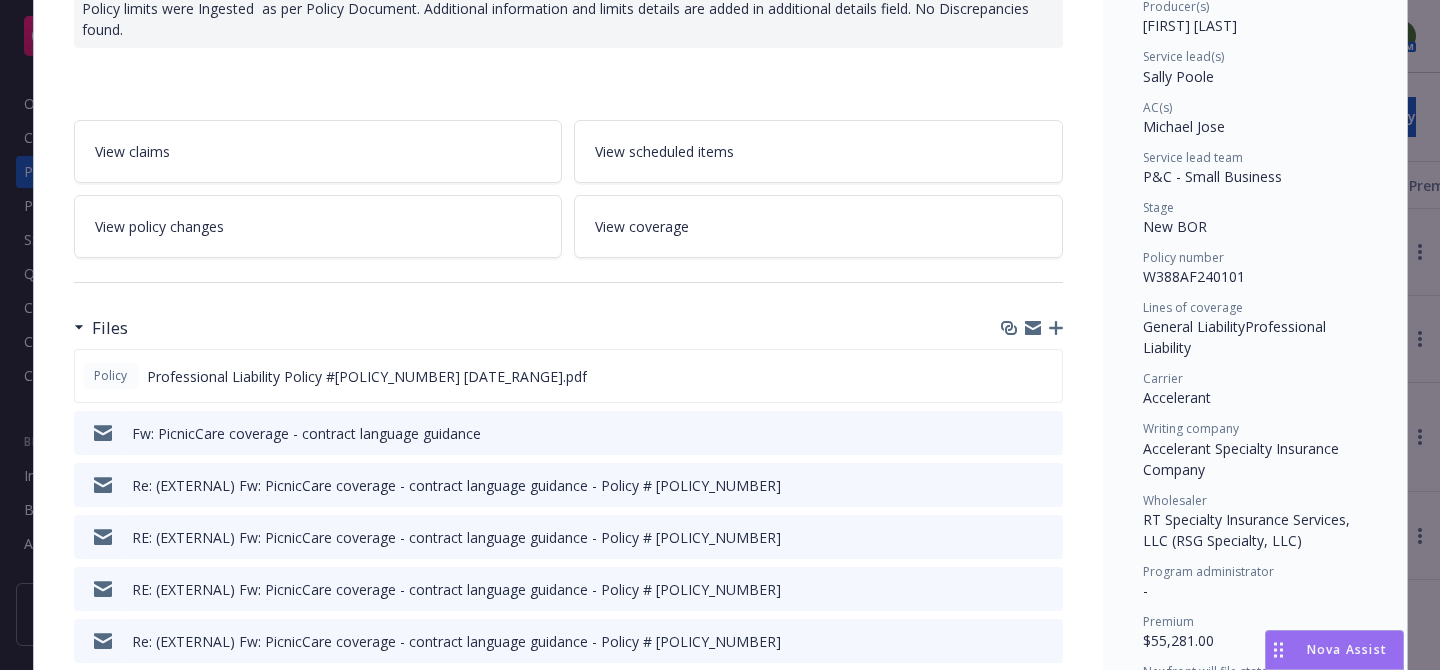 scroll, scrollTop: 267, scrollLeft: 0, axis: vertical 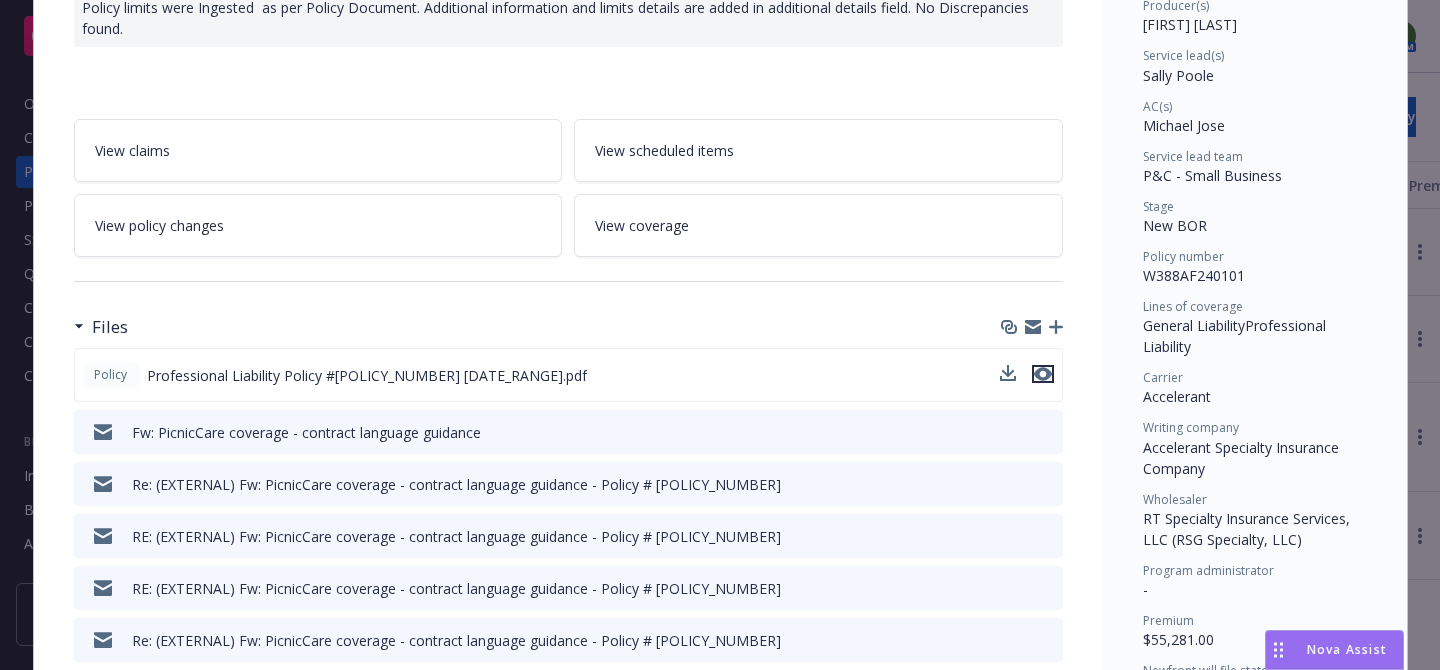 click 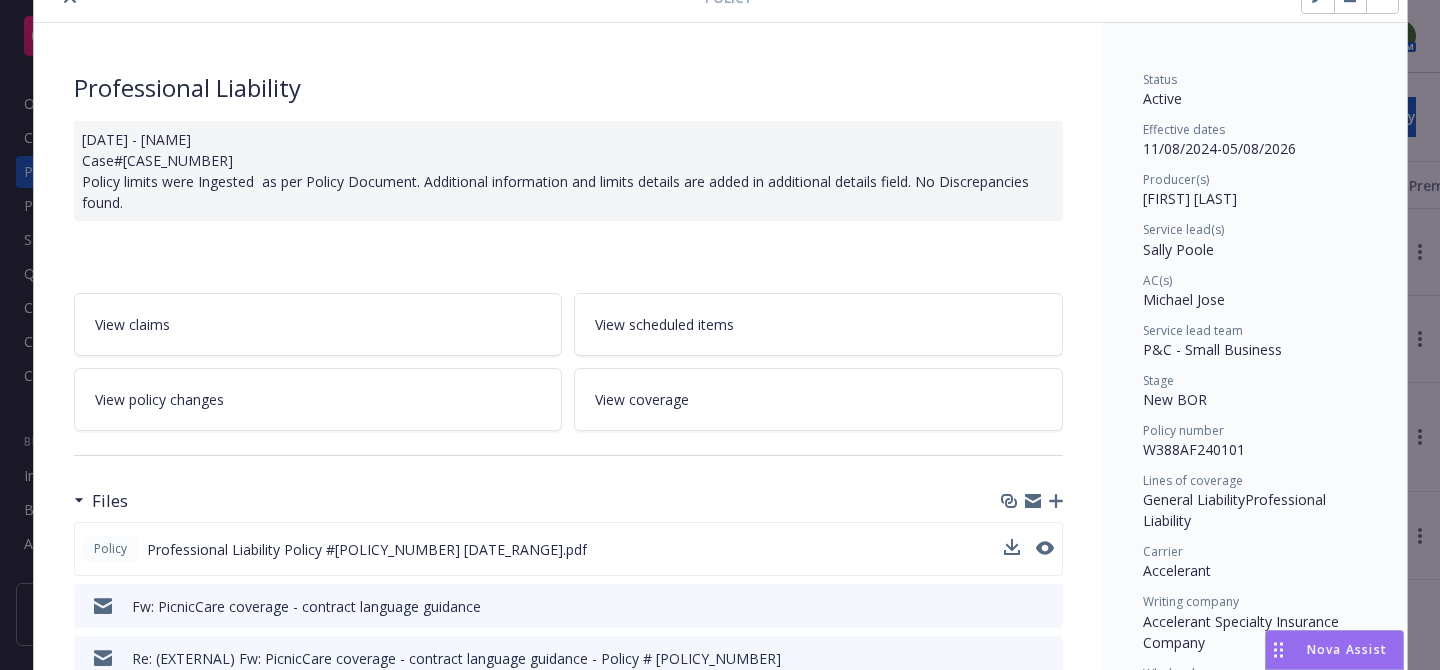 scroll, scrollTop: 108, scrollLeft: 0, axis: vertical 